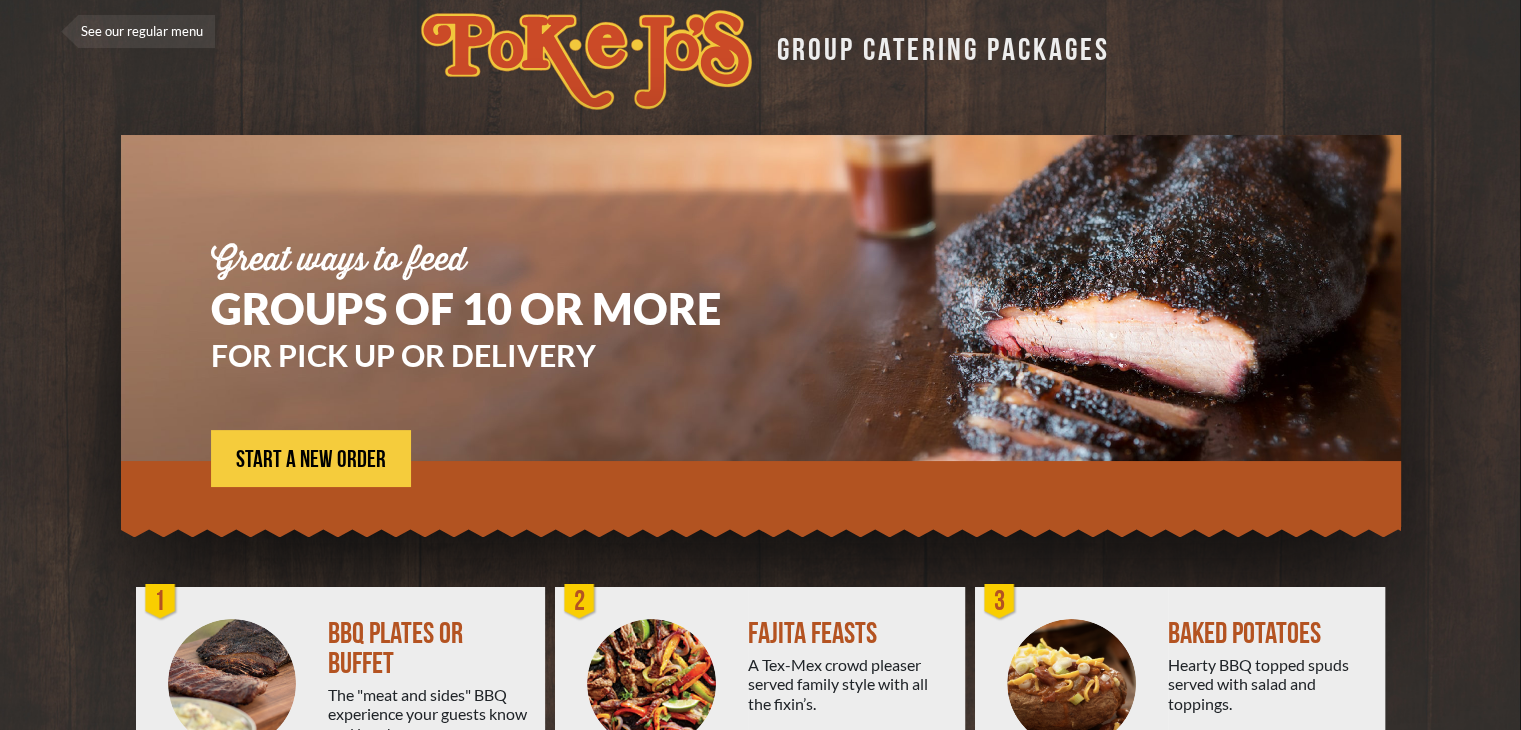 scroll, scrollTop: 0, scrollLeft: 0, axis: both 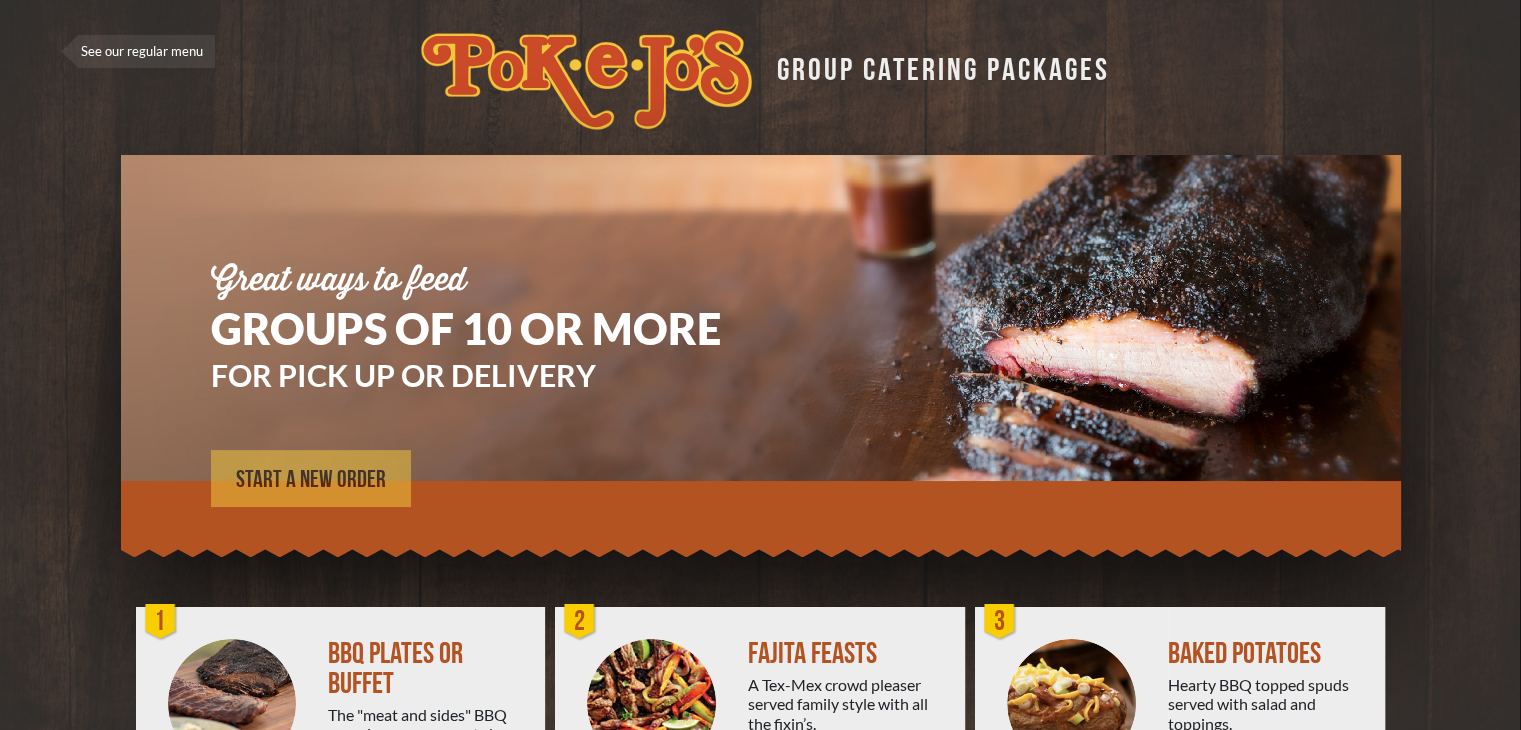 click on "START A NEW ORDER" at bounding box center (311, 480) 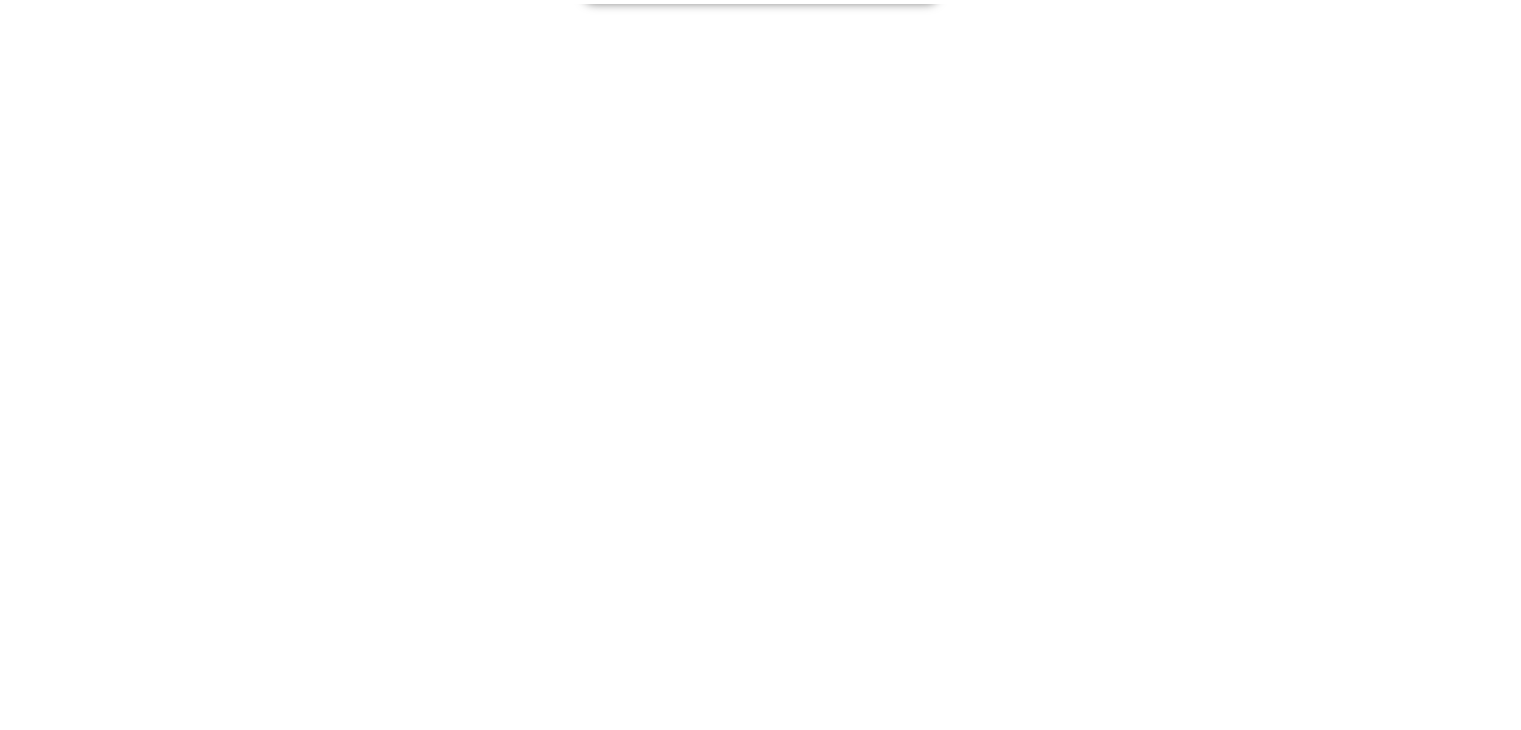 scroll, scrollTop: 0, scrollLeft: 0, axis: both 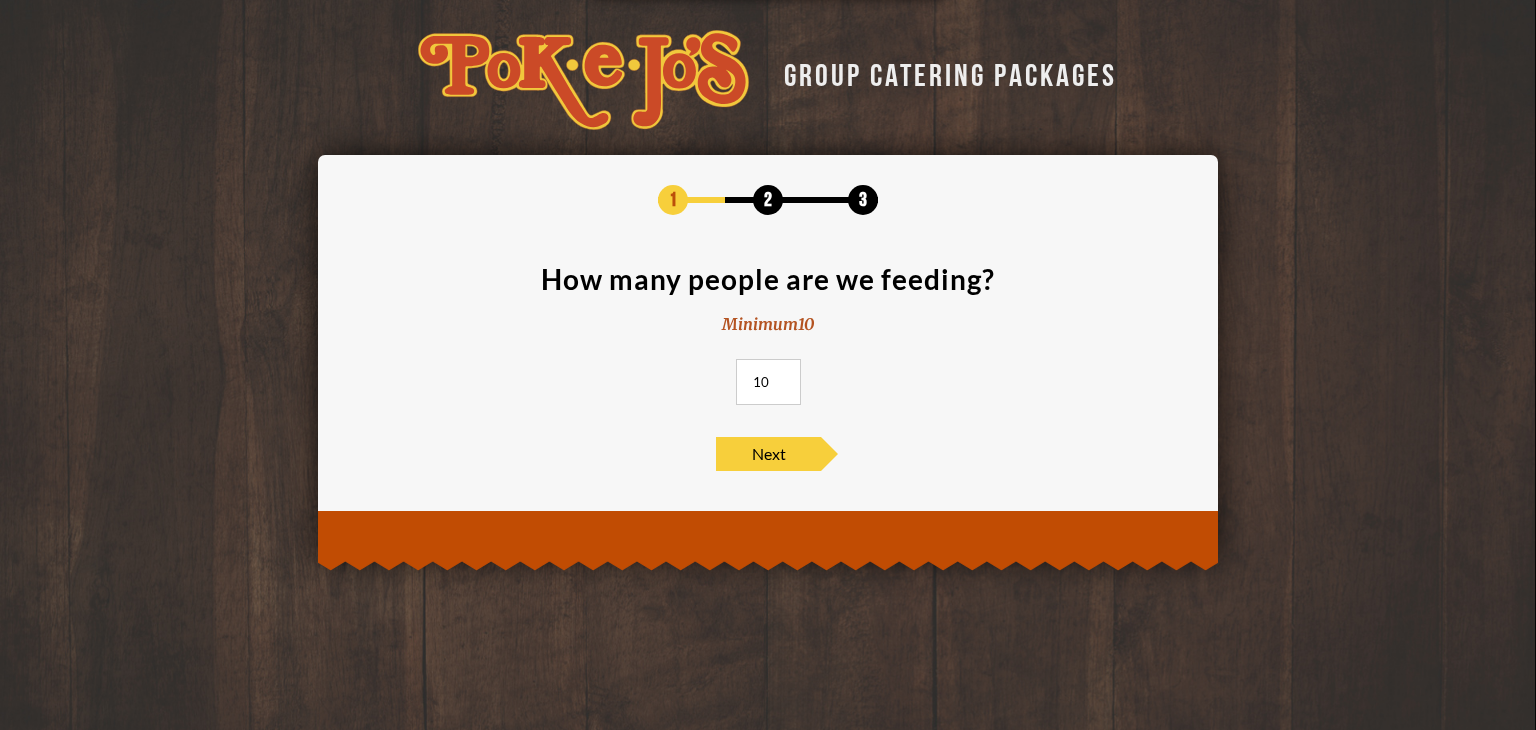 click on "10" at bounding box center [768, 382] 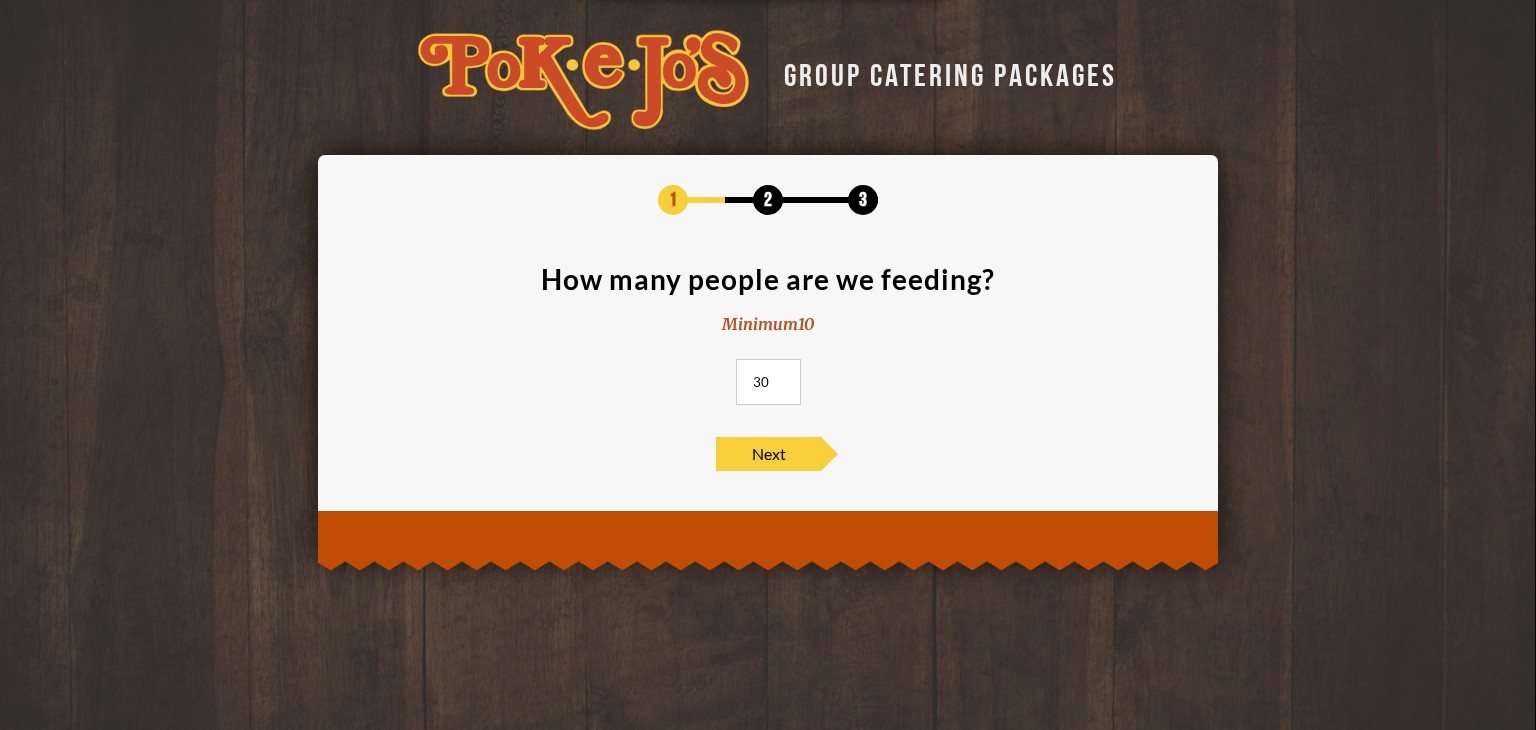 type on "30" 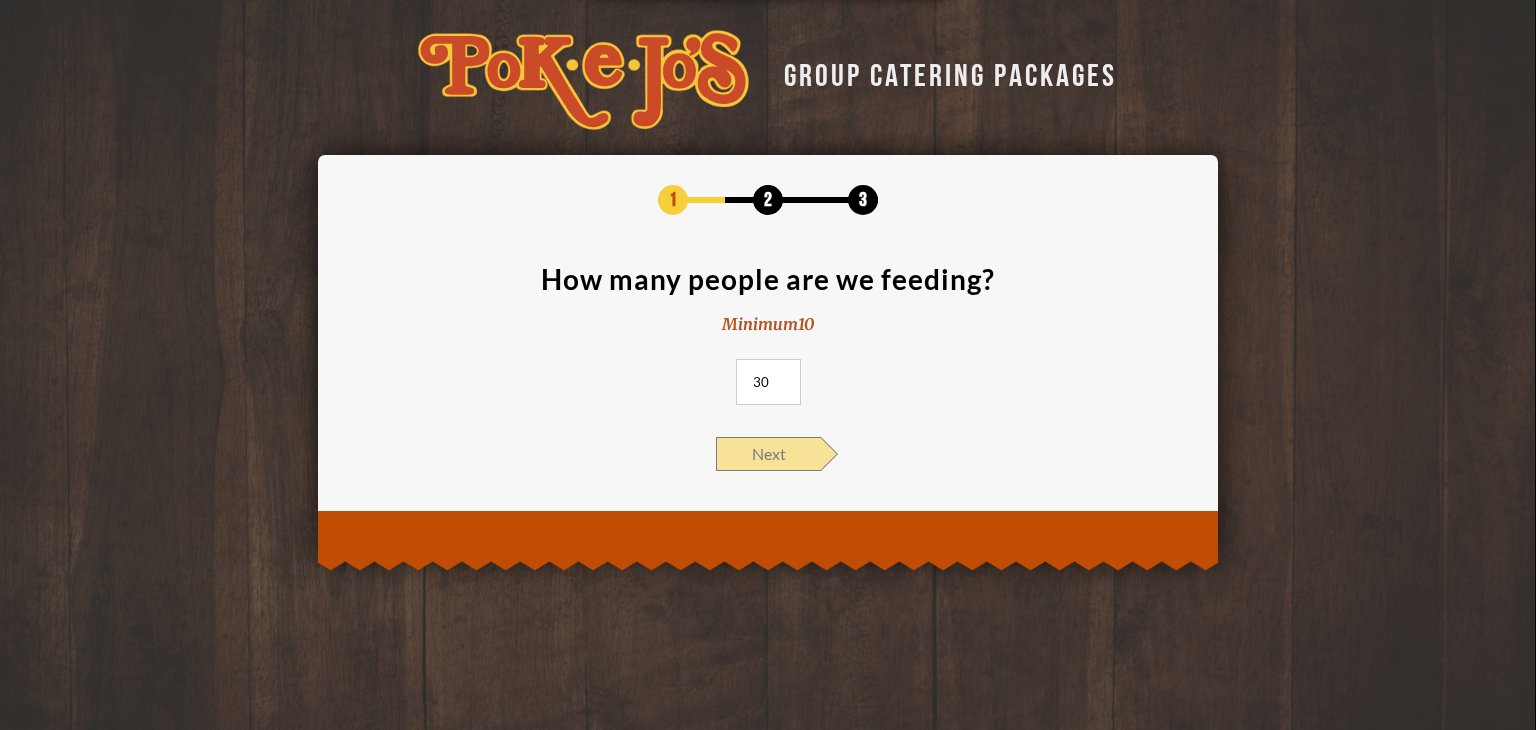 click on "Next" at bounding box center [768, 454] 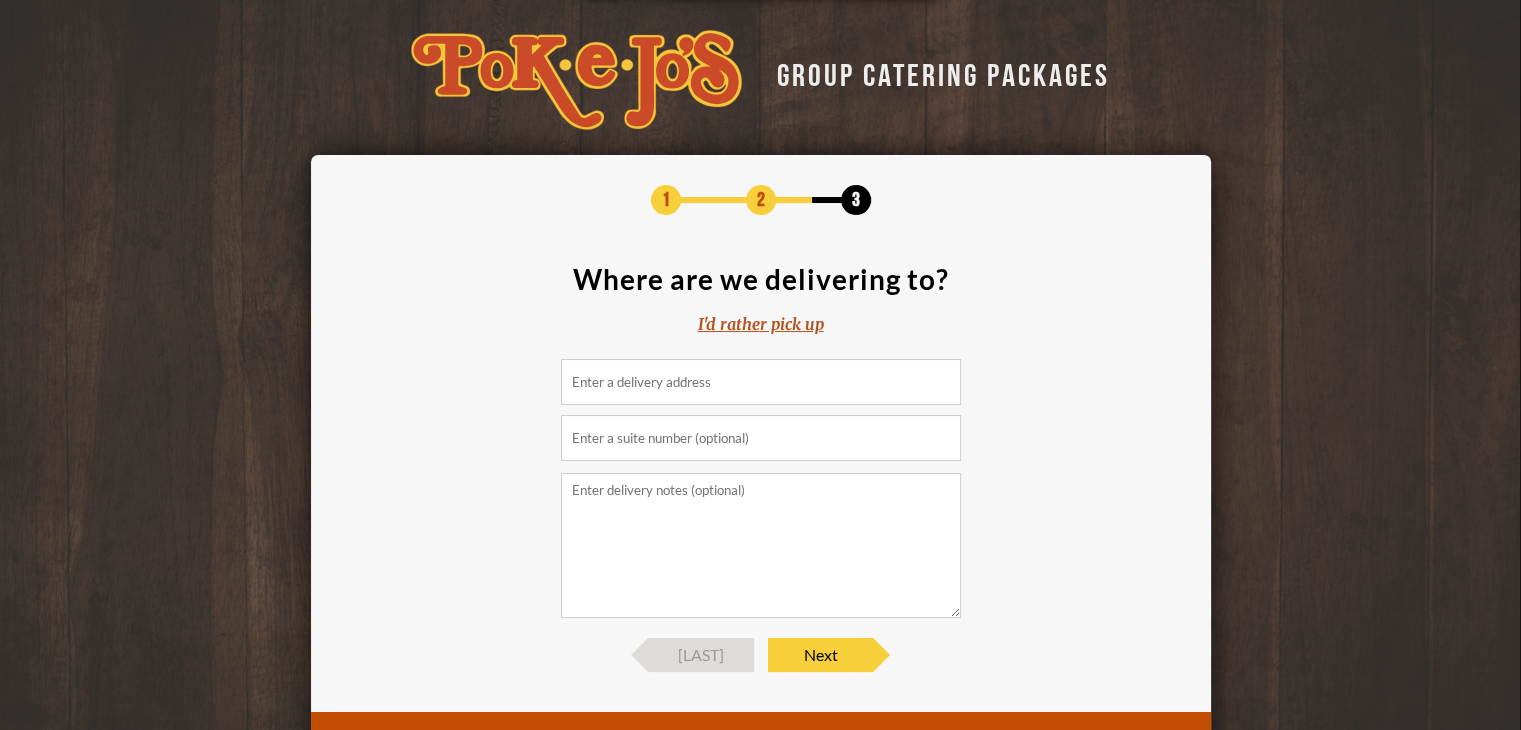 click at bounding box center [761, 382] 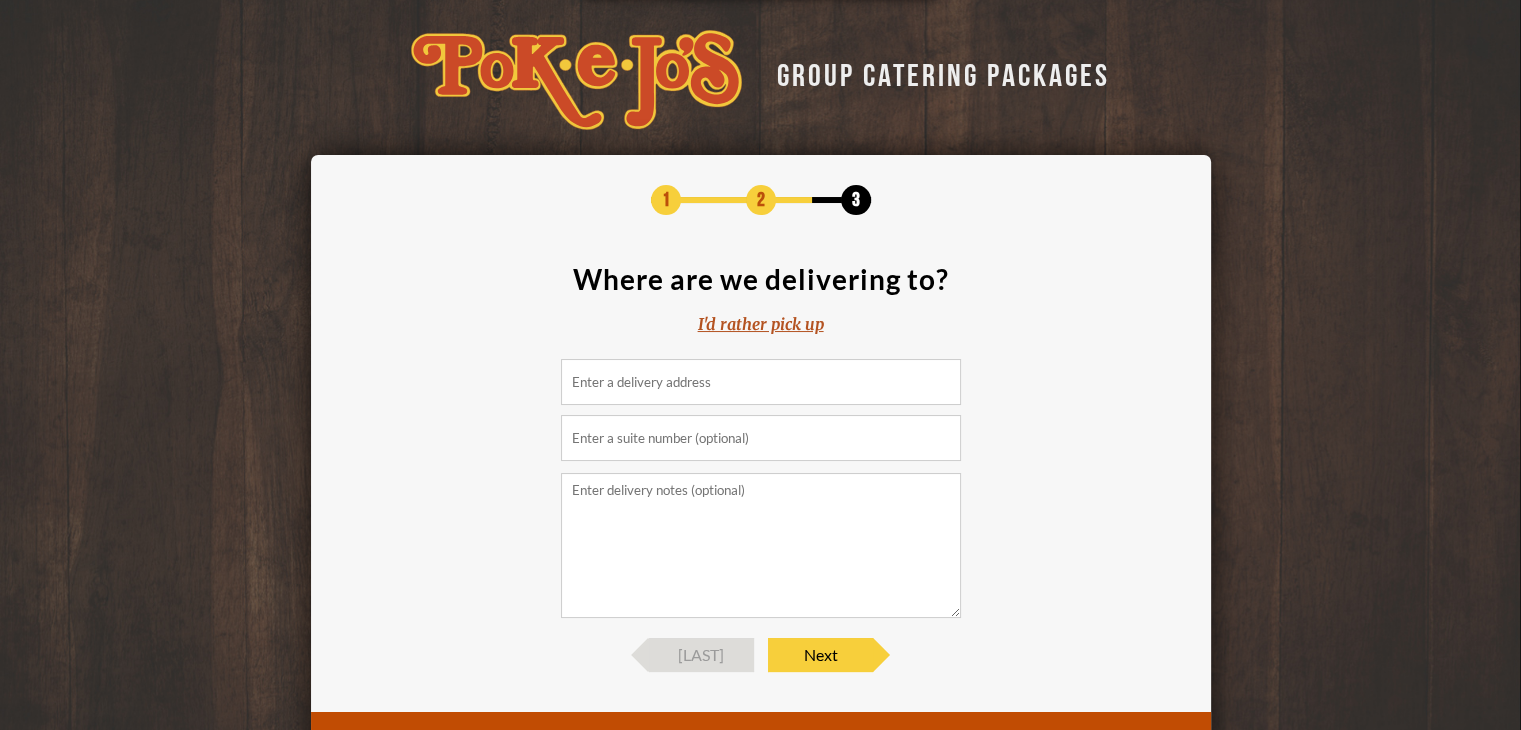 click at bounding box center (761, 382) 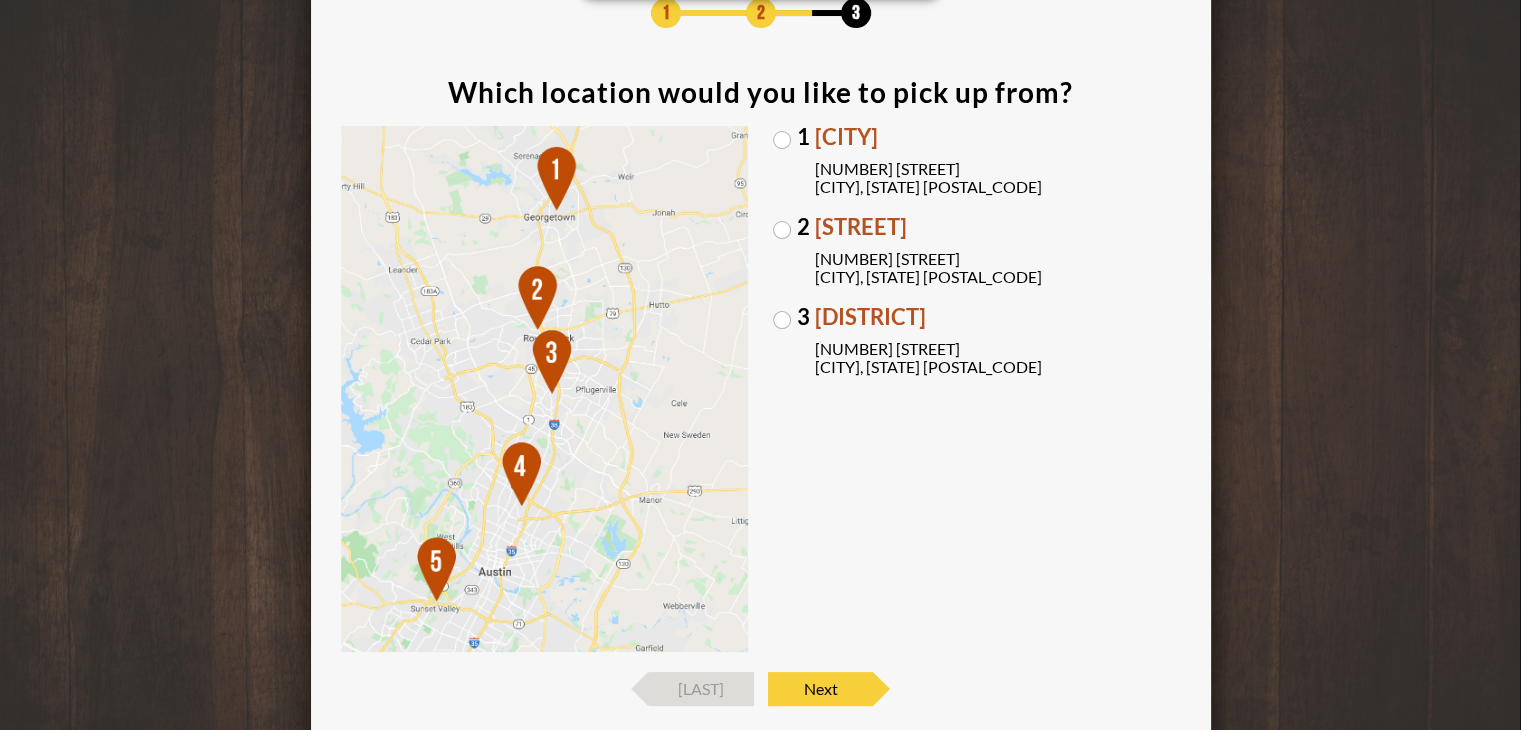 scroll, scrollTop: 200, scrollLeft: 0, axis: vertical 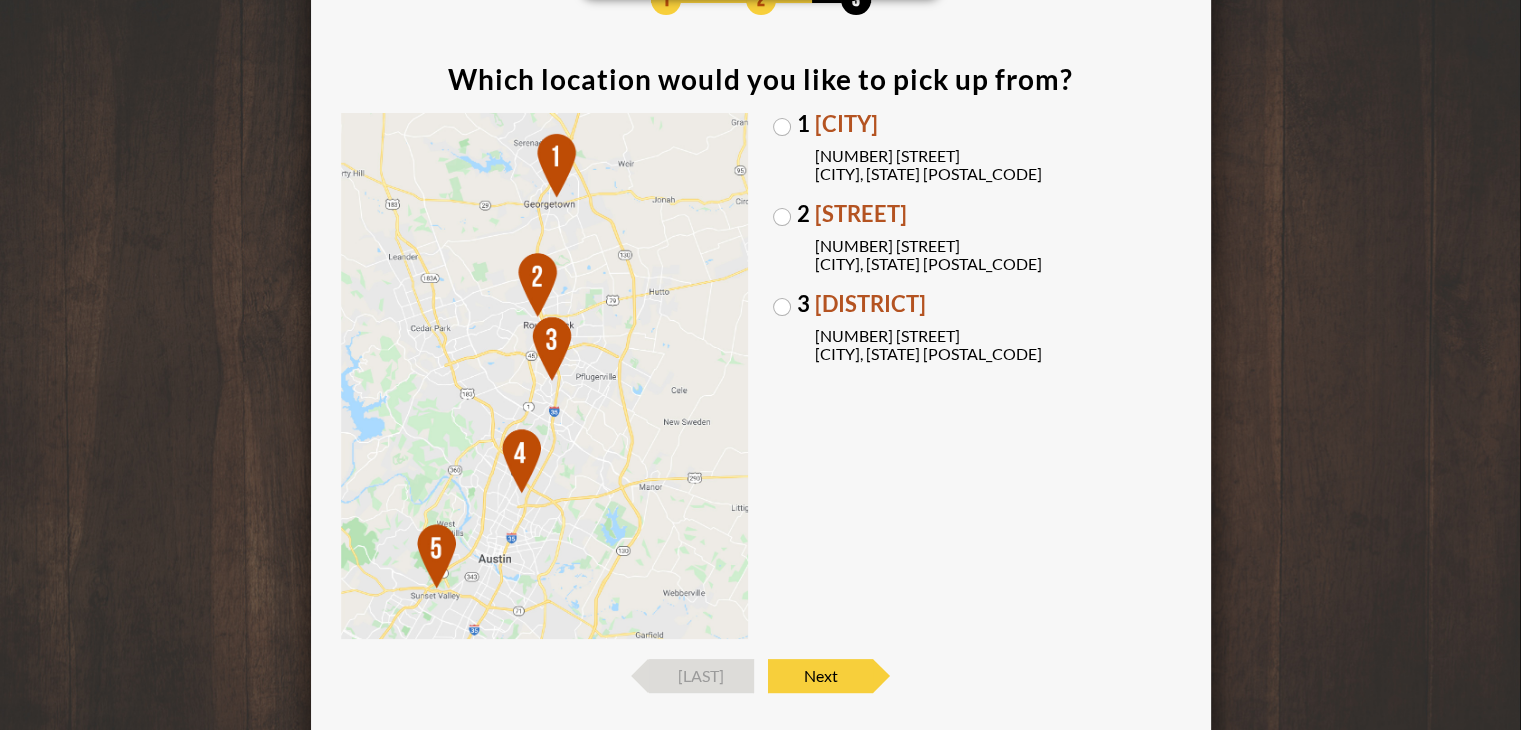 click at bounding box center (545, 376) 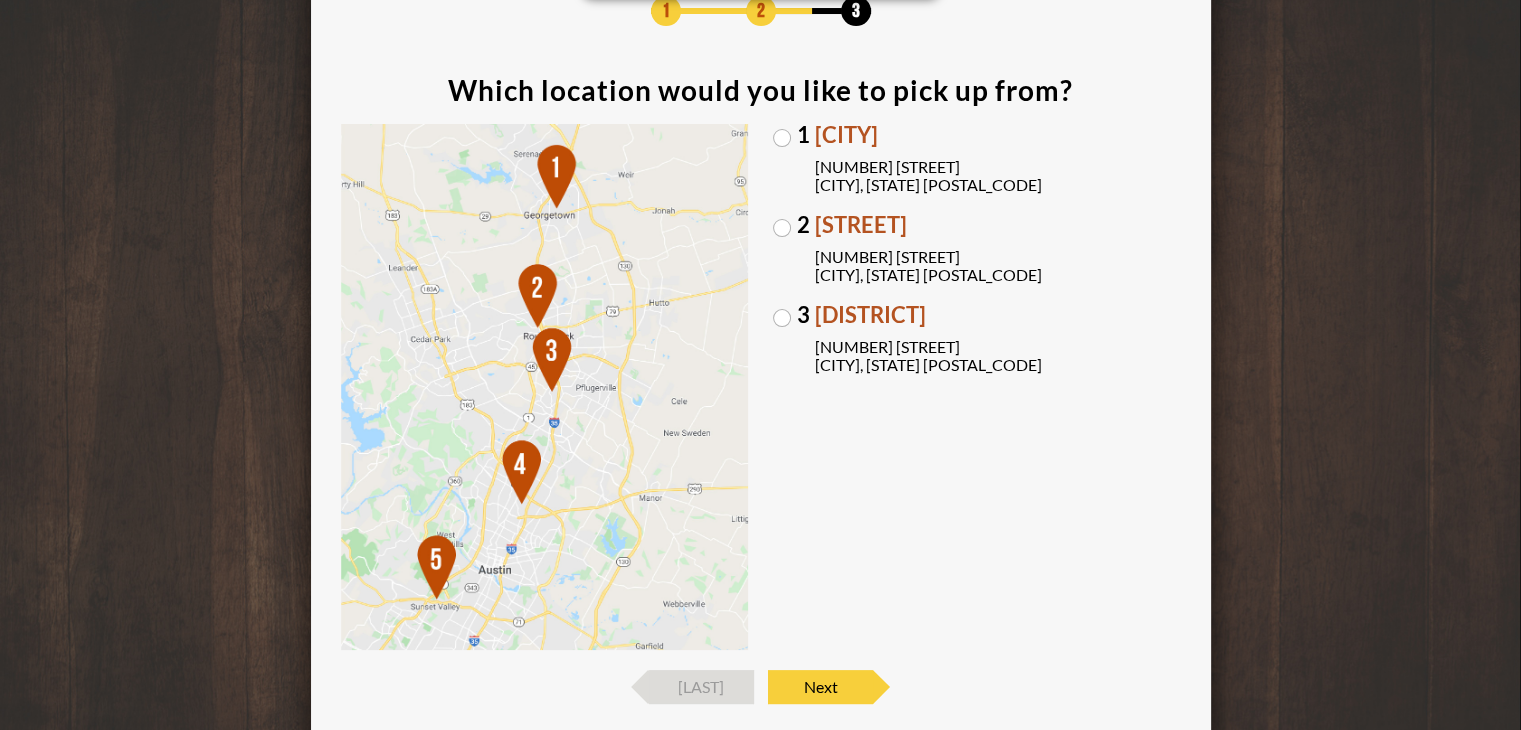 scroll, scrollTop: 212, scrollLeft: 0, axis: vertical 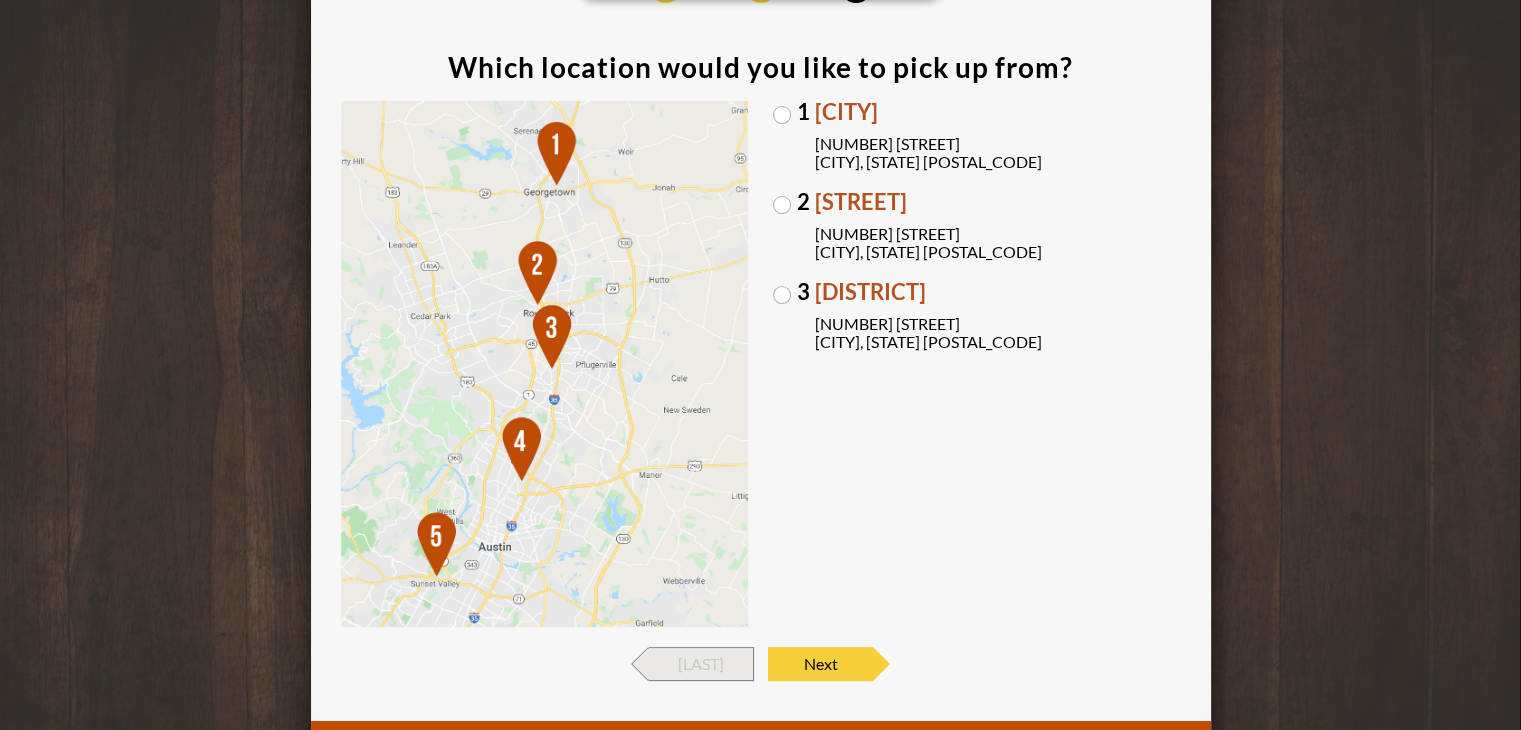 click on "Last" at bounding box center (701, 664) 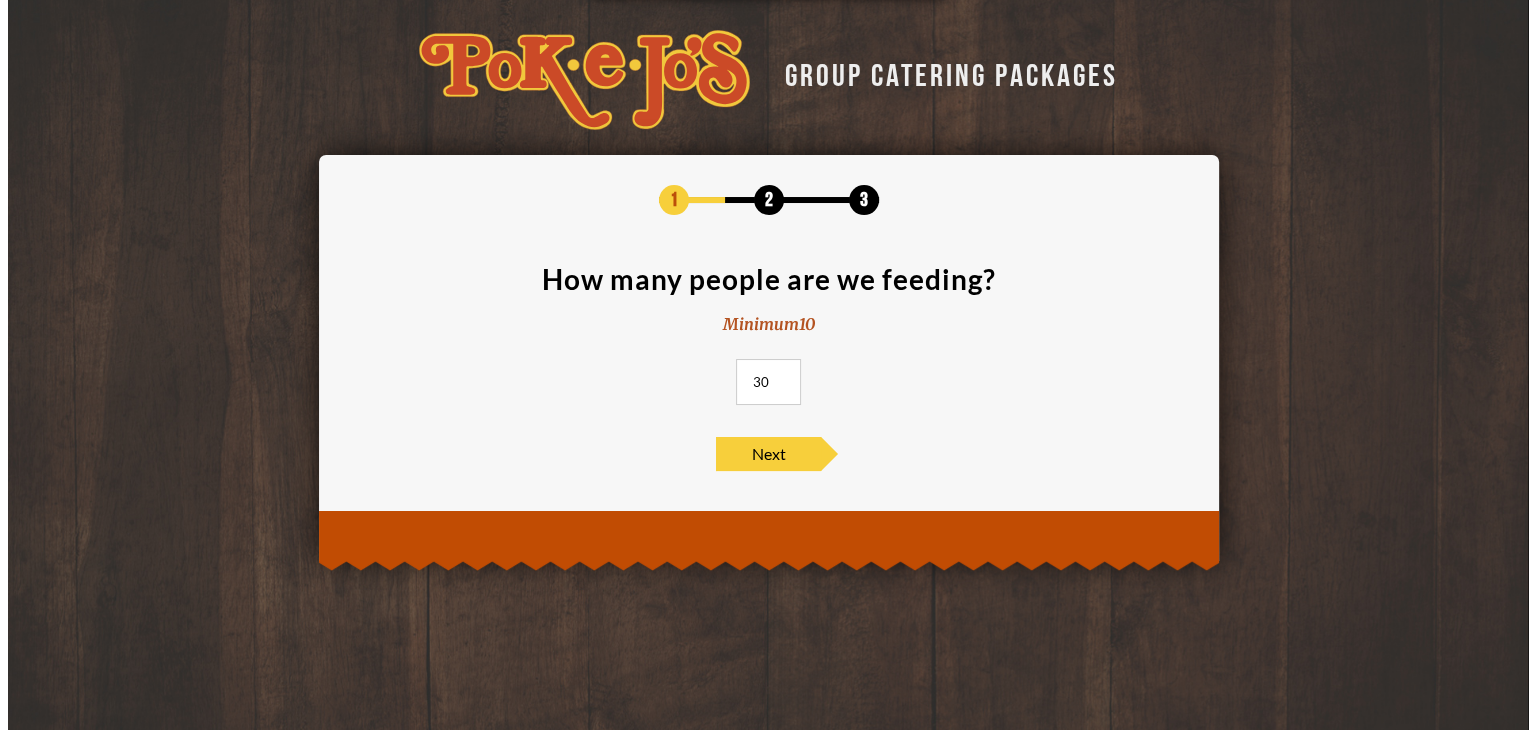 scroll, scrollTop: 0, scrollLeft: 0, axis: both 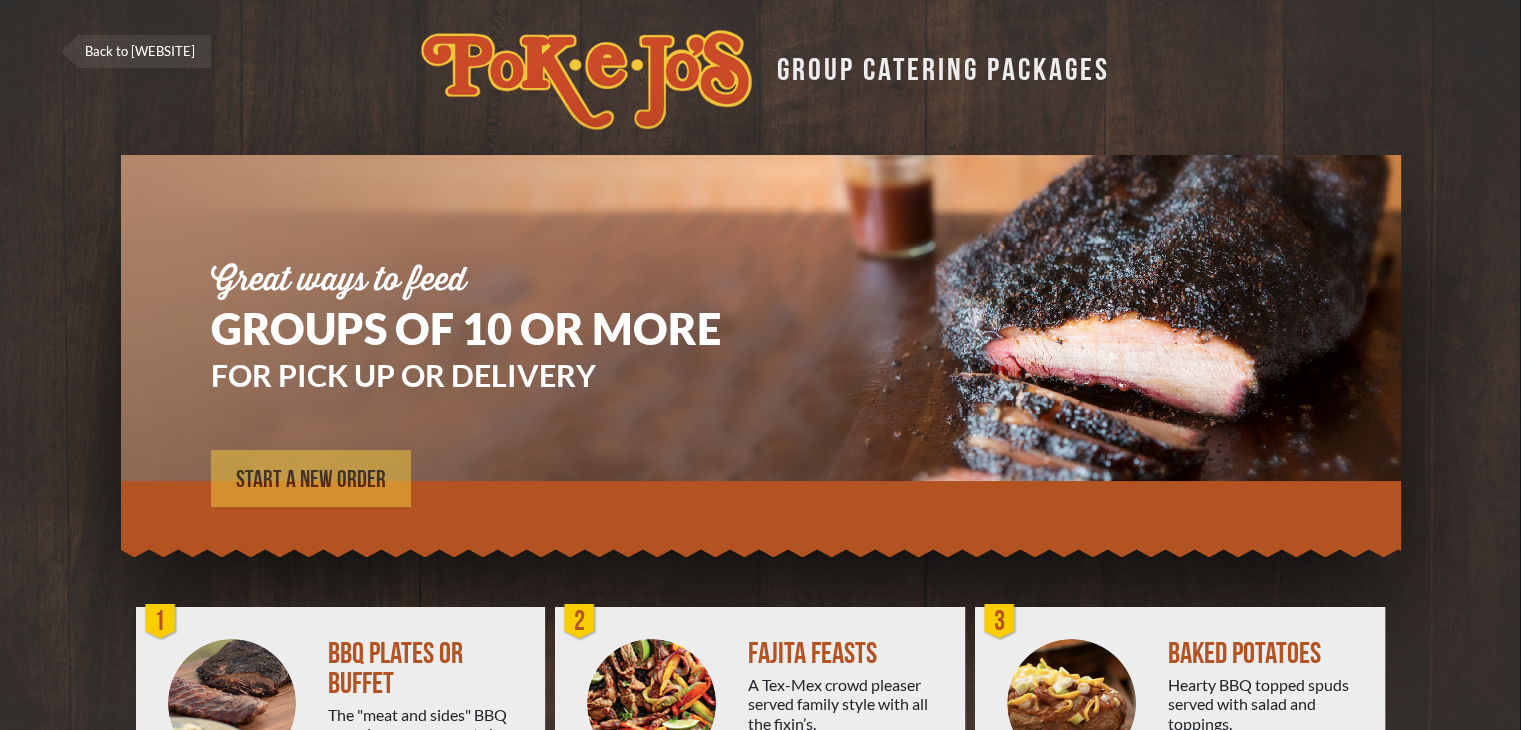 click on "START A NEW ORDER" at bounding box center (311, 480) 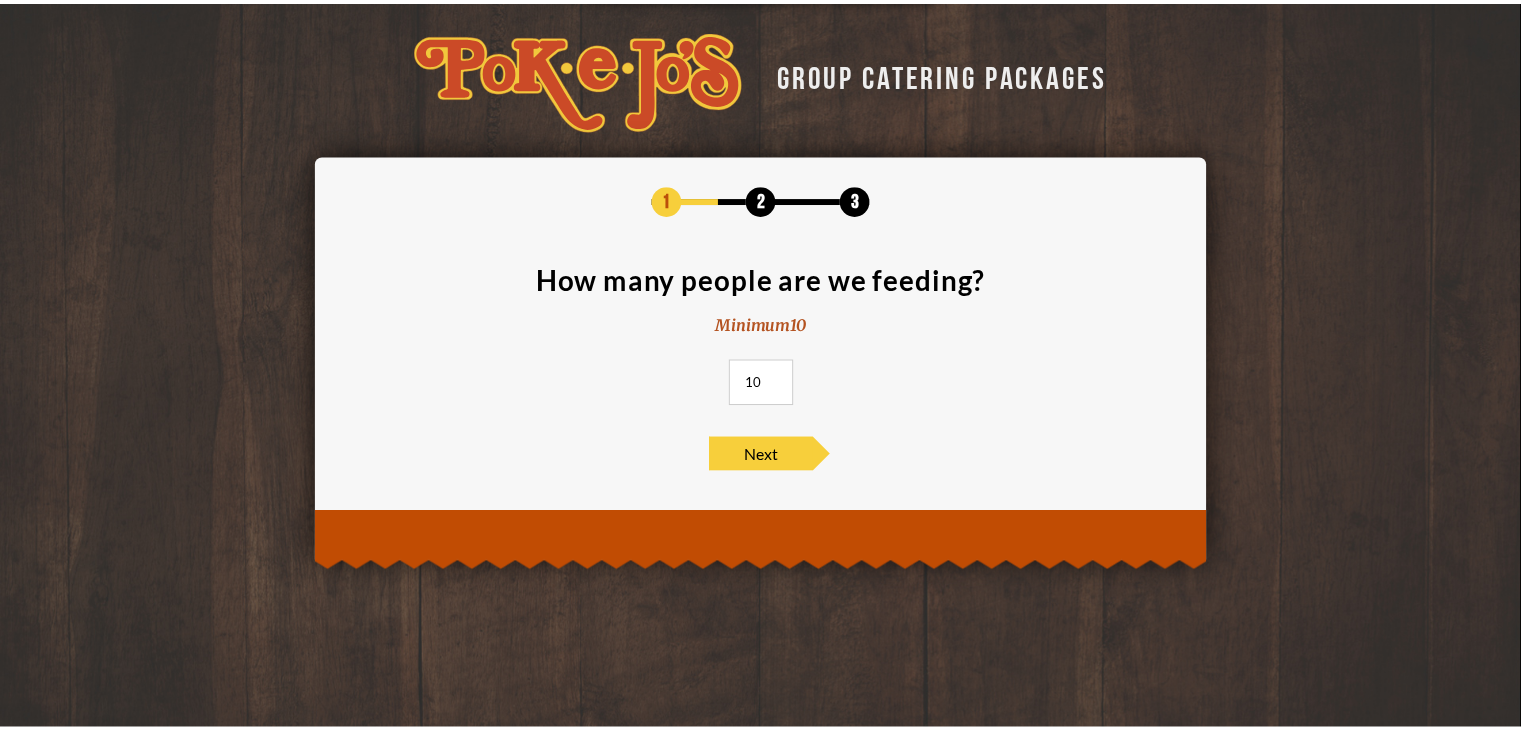 scroll, scrollTop: 0, scrollLeft: 0, axis: both 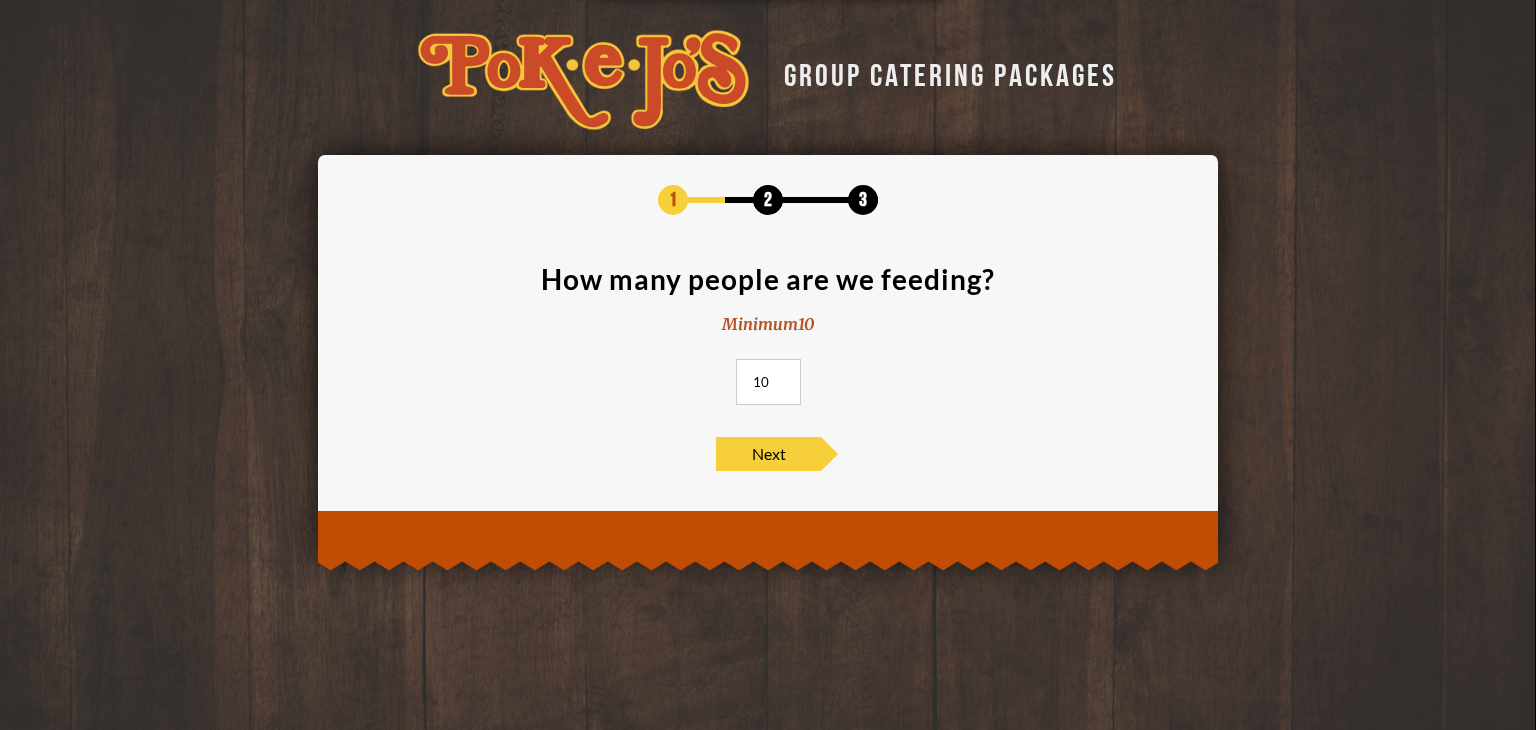 click on "10" at bounding box center [768, 382] 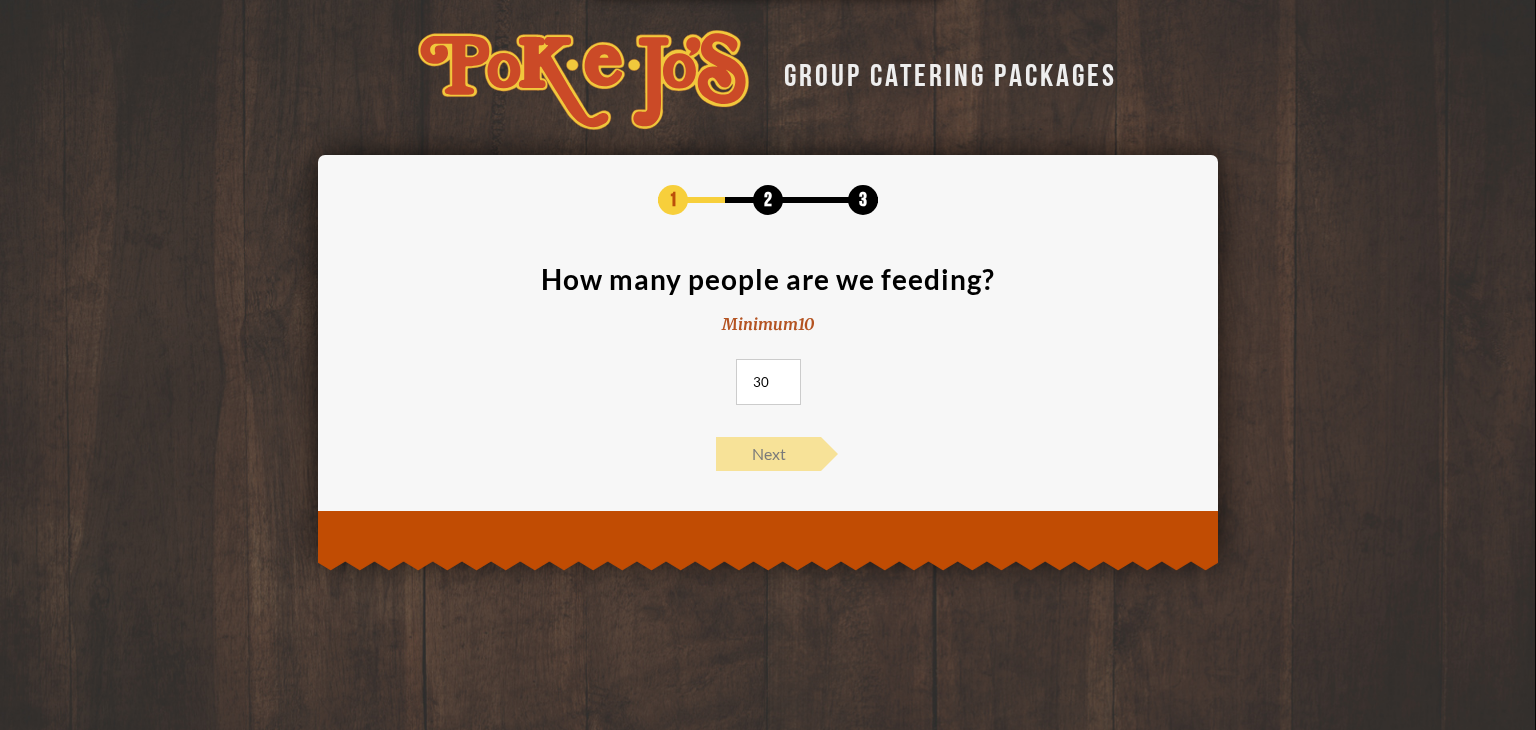 type on "30" 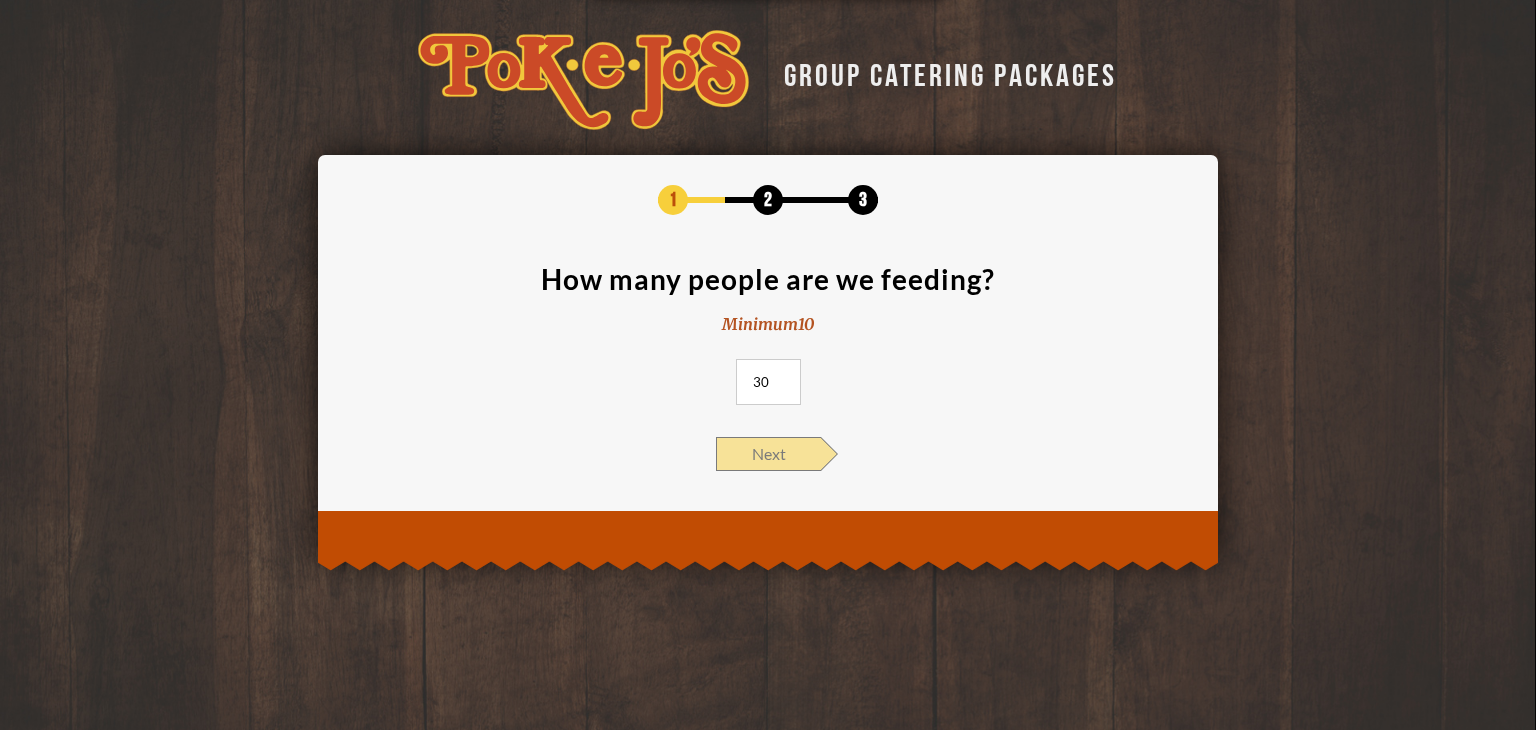 click on "Next" at bounding box center (768, 454) 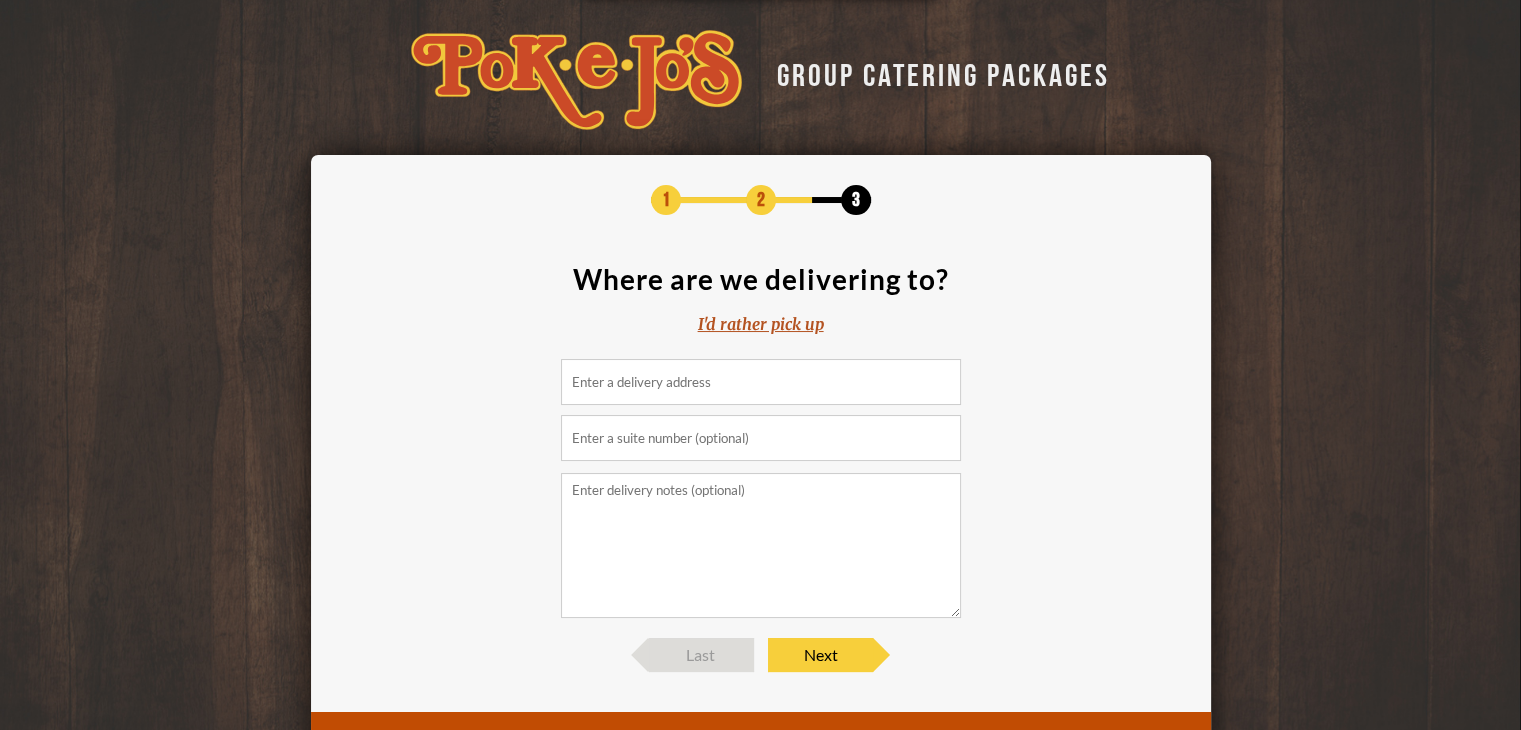 click on "I'd rather pick up" at bounding box center [761, 324] 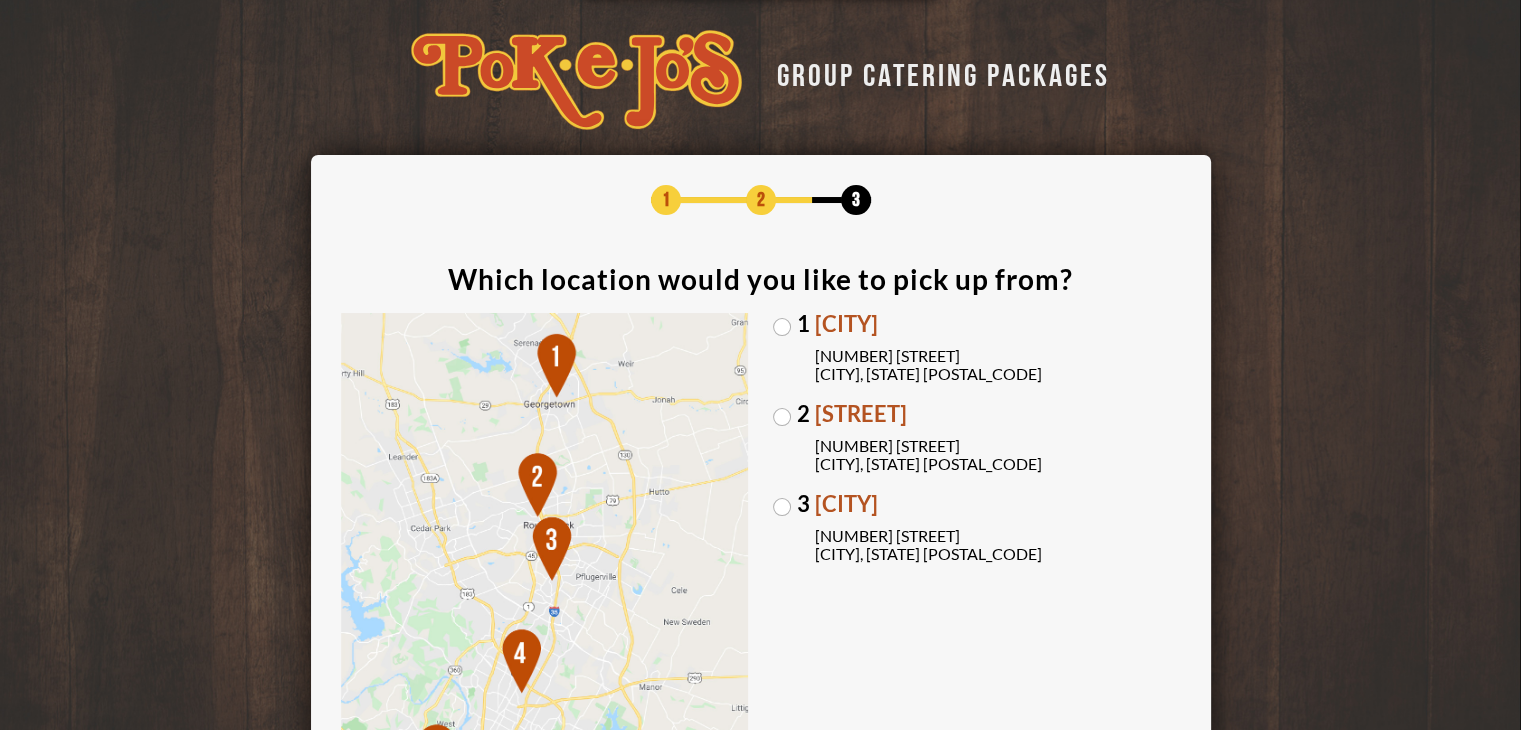 click on "2 Parmer Lane 2121 Parmer Lane
Austin, TX 78727" at bounding box center [977, 438] 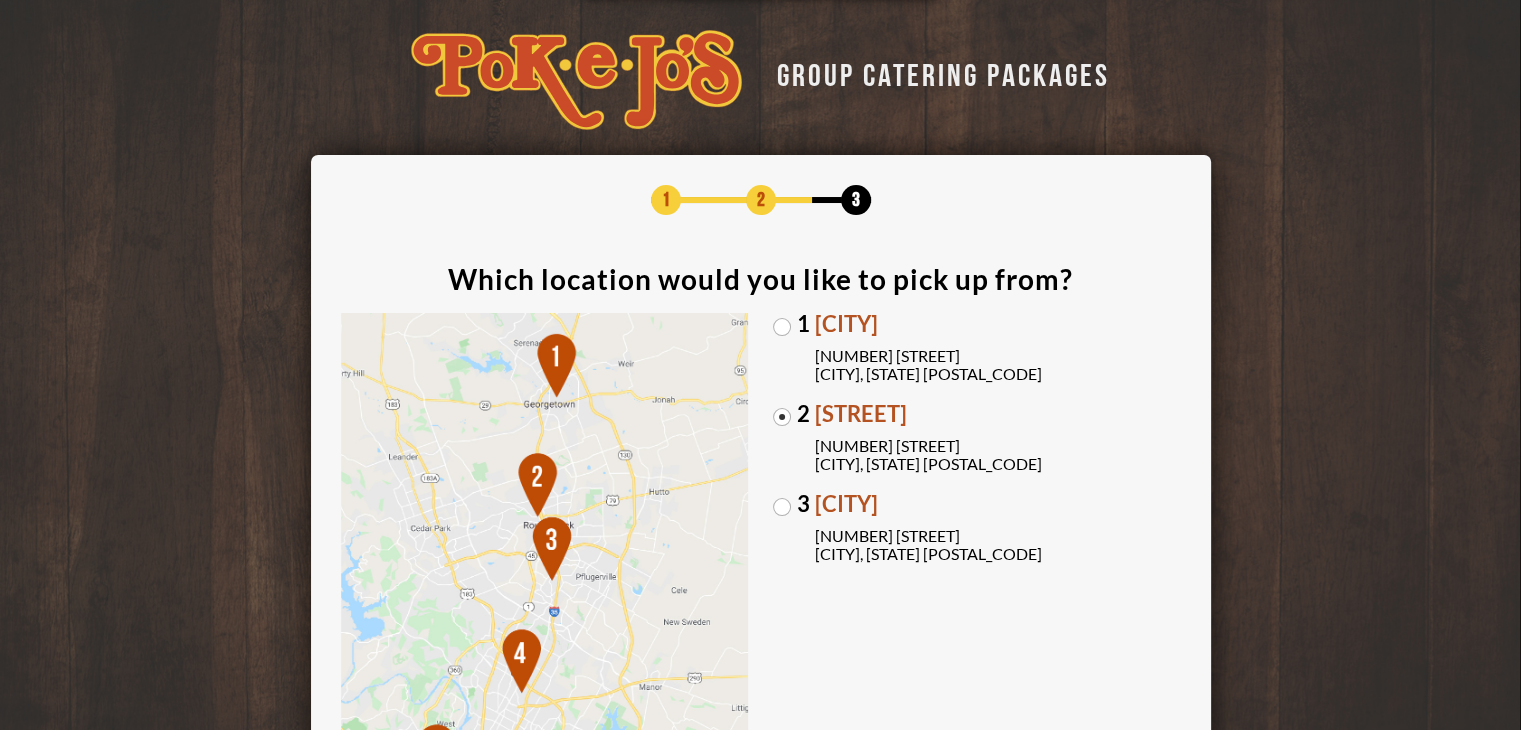 scroll, scrollTop: 200, scrollLeft: 0, axis: vertical 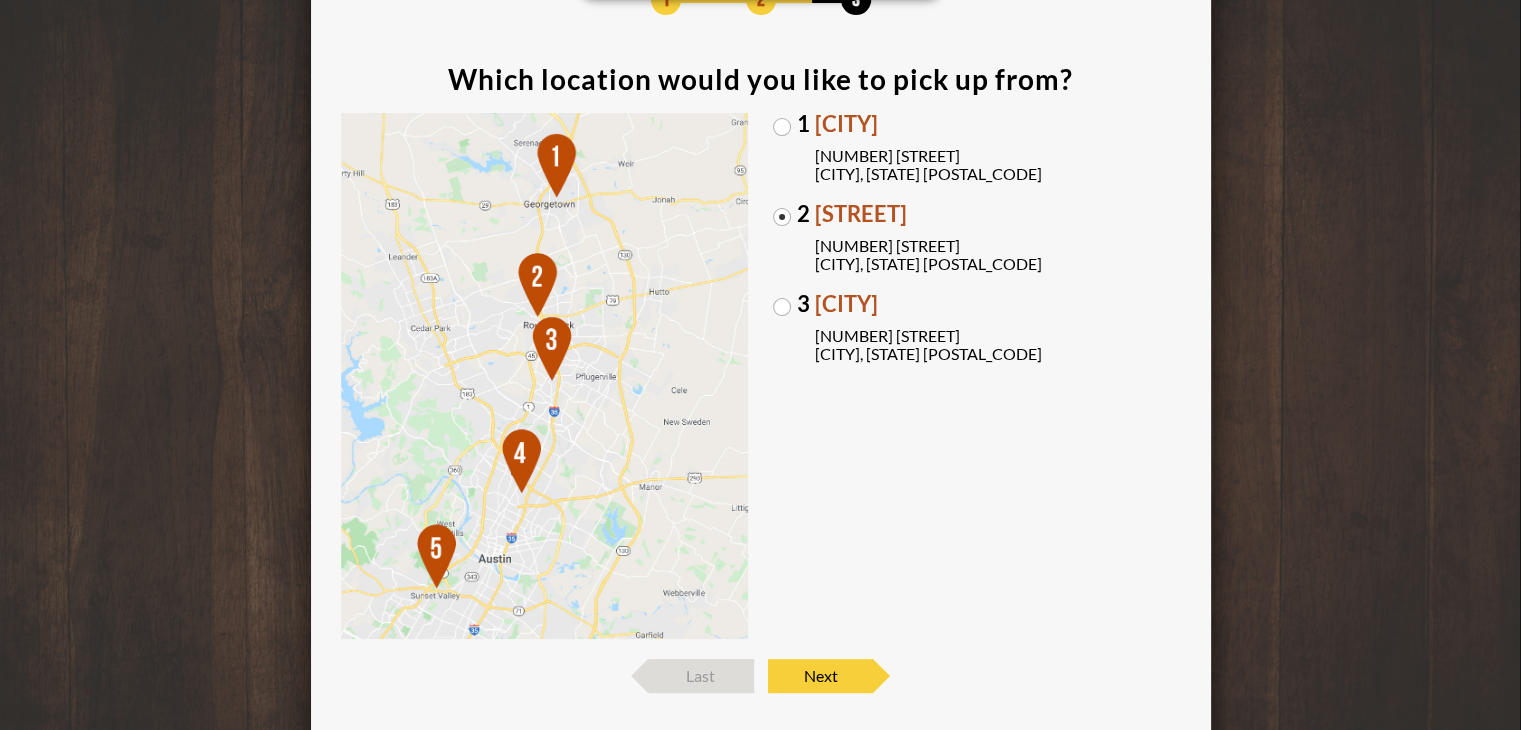 click on "3 Brodie Oaks 4109 S. Capitol of TX Hwy
Austin, TX 78704" at bounding box center (977, 328) 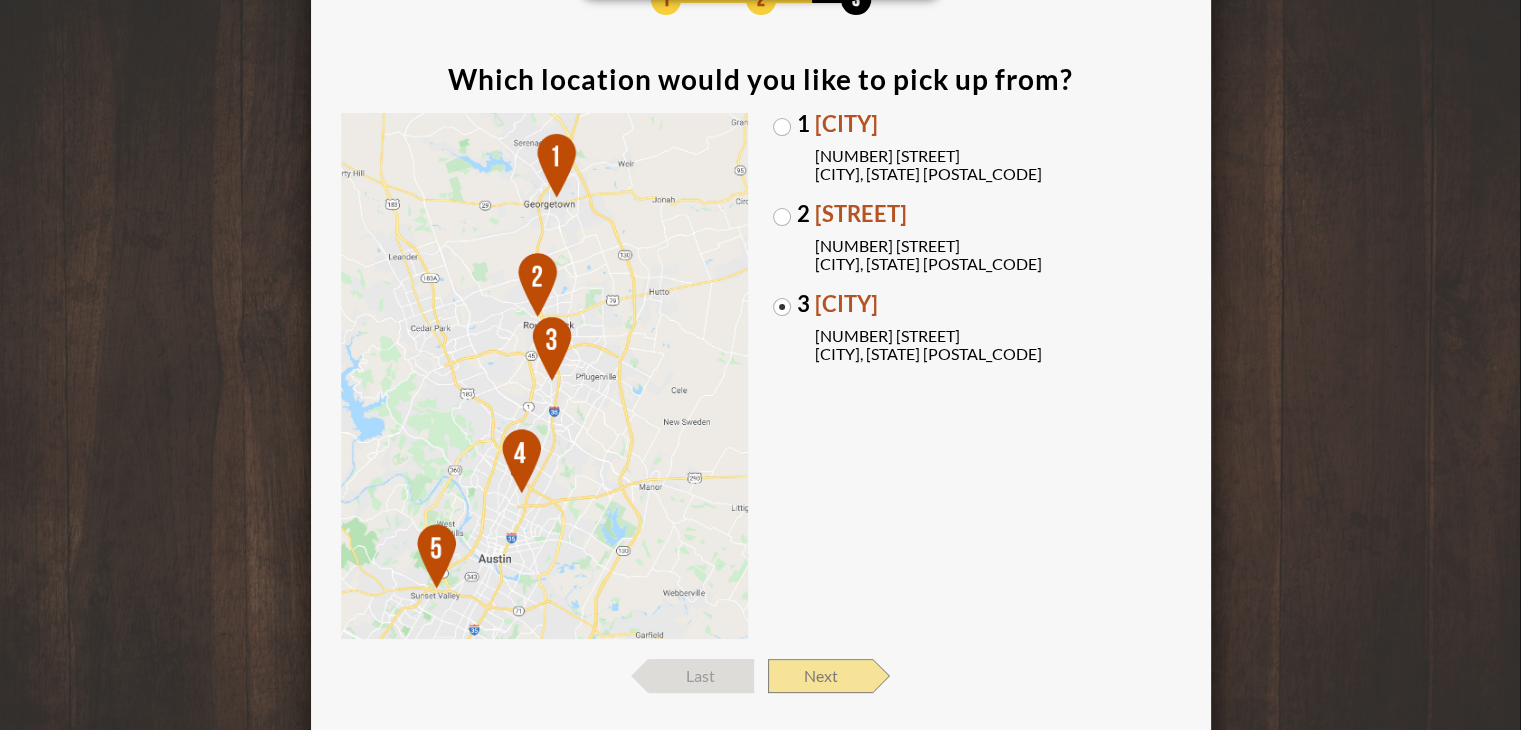 click on "Next" at bounding box center [701, 676] 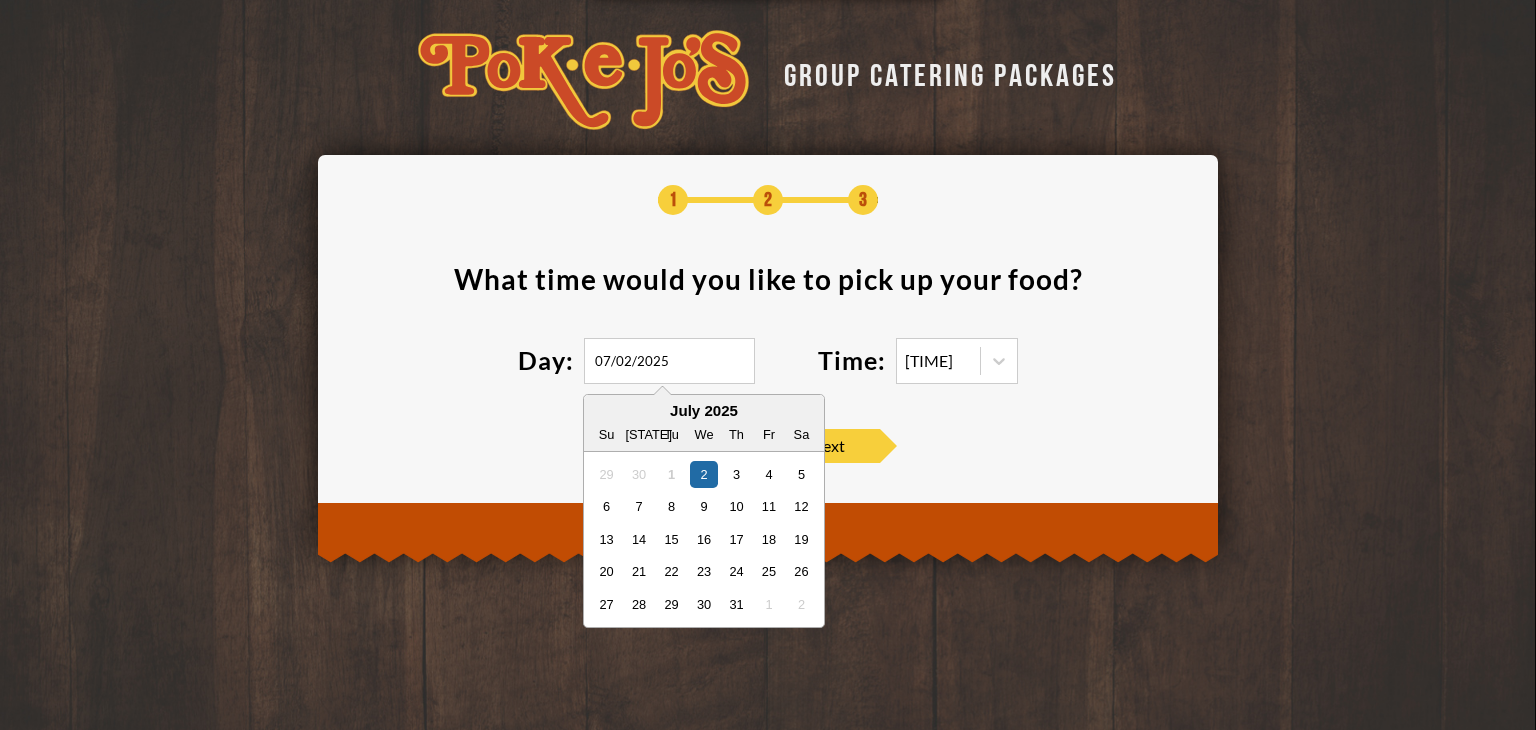 click on "07/02/2025" at bounding box center [669, 361] 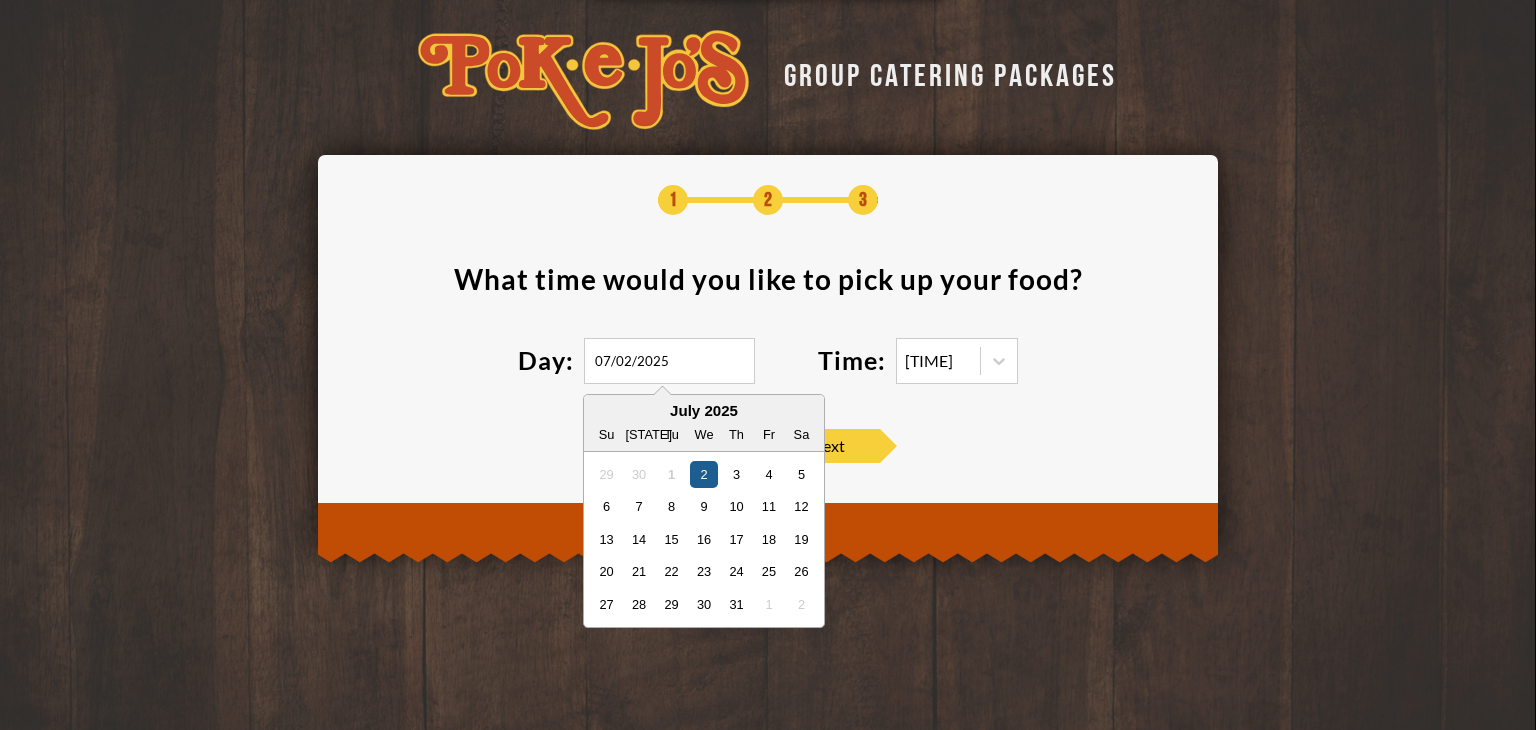 click on "2" at bounding box center (703, 473) 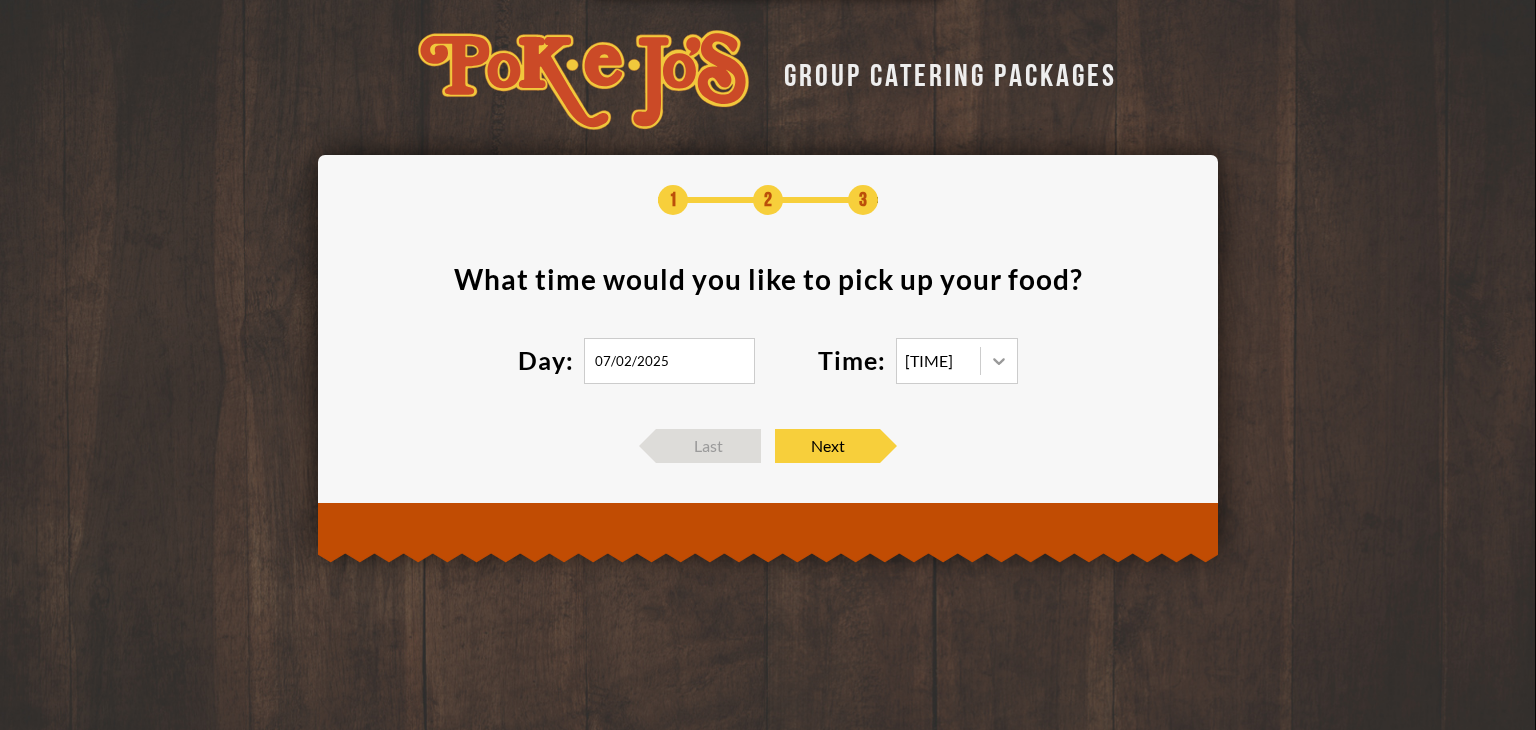 click at bounding box center [999, 361] 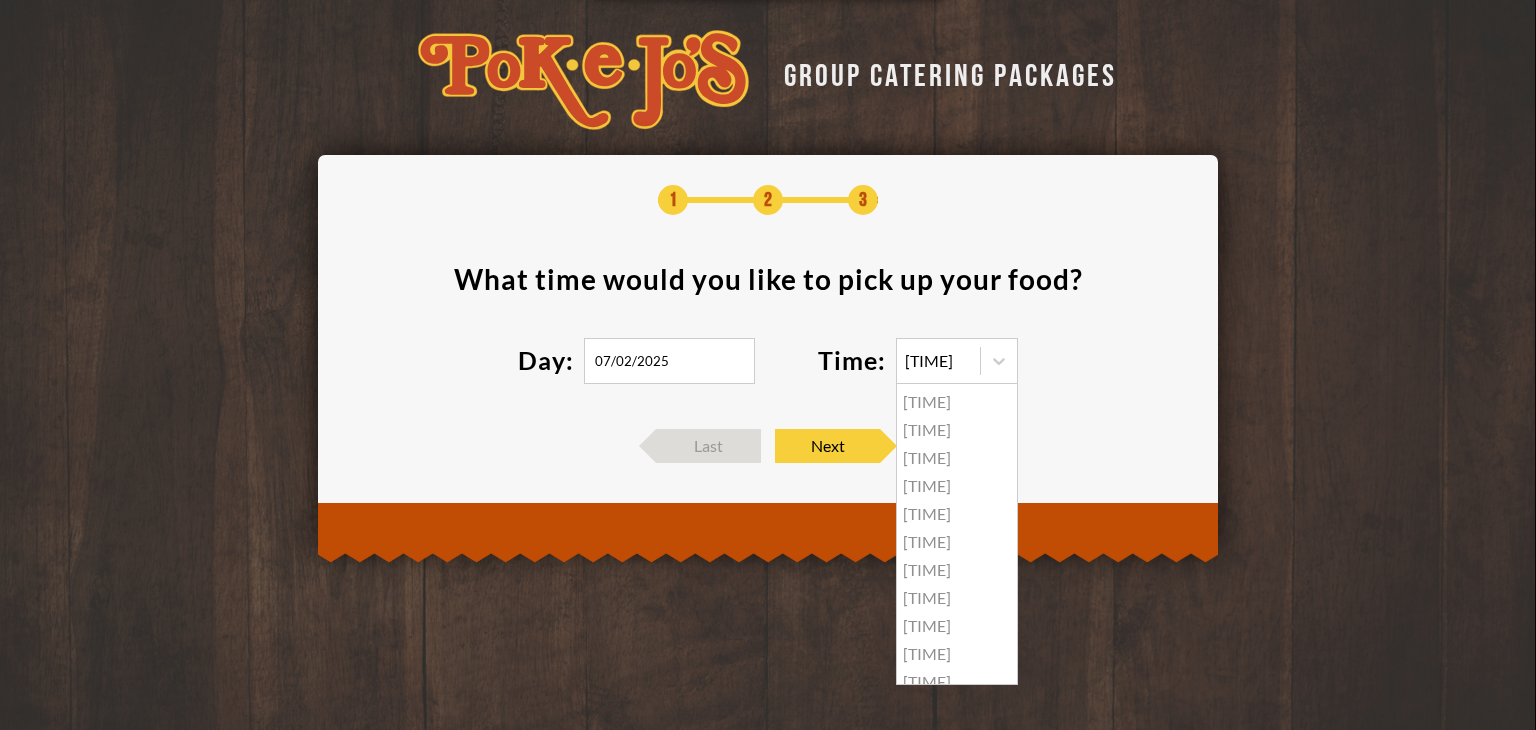 click on "11:30 am" at bounding box center (957, 430) 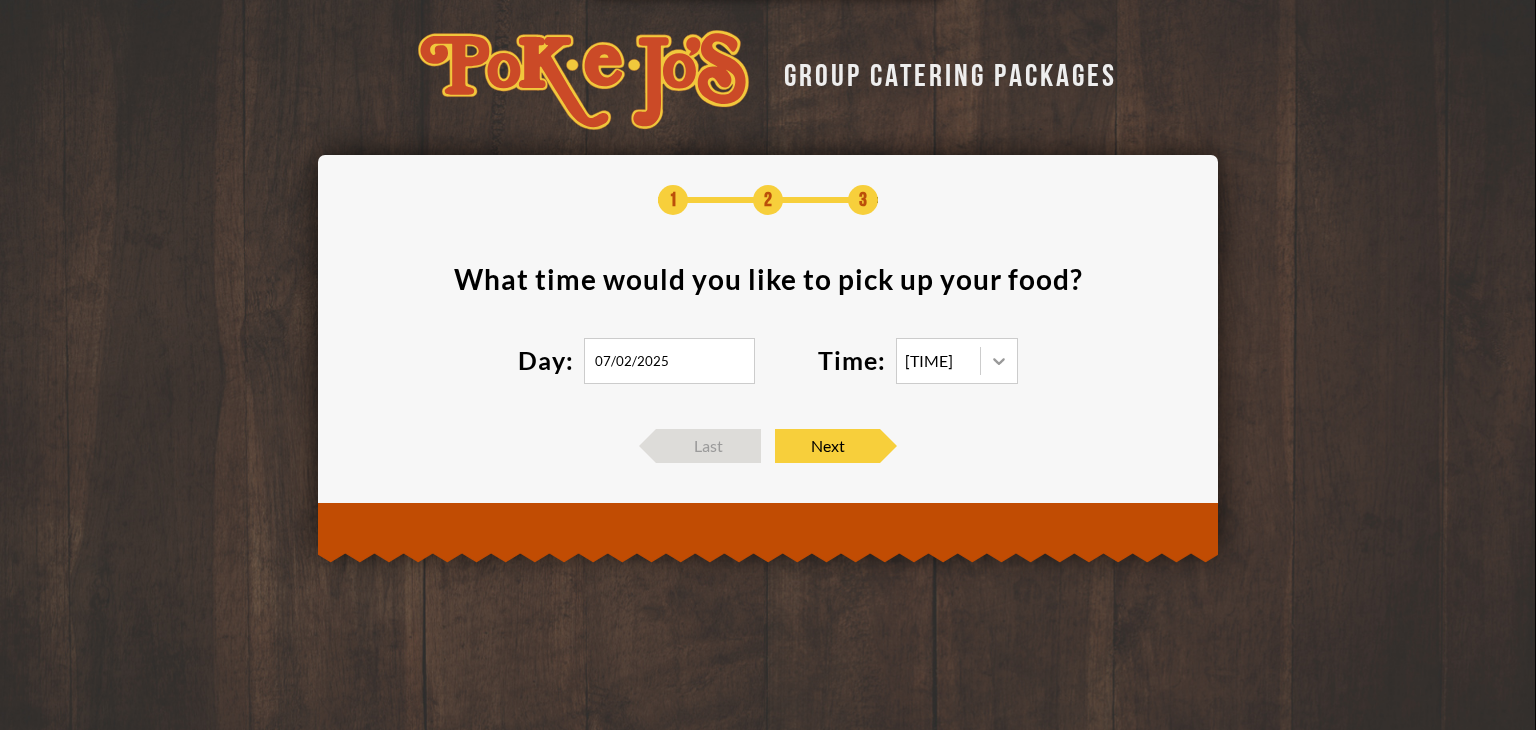 click at bounding box center (999, 361) 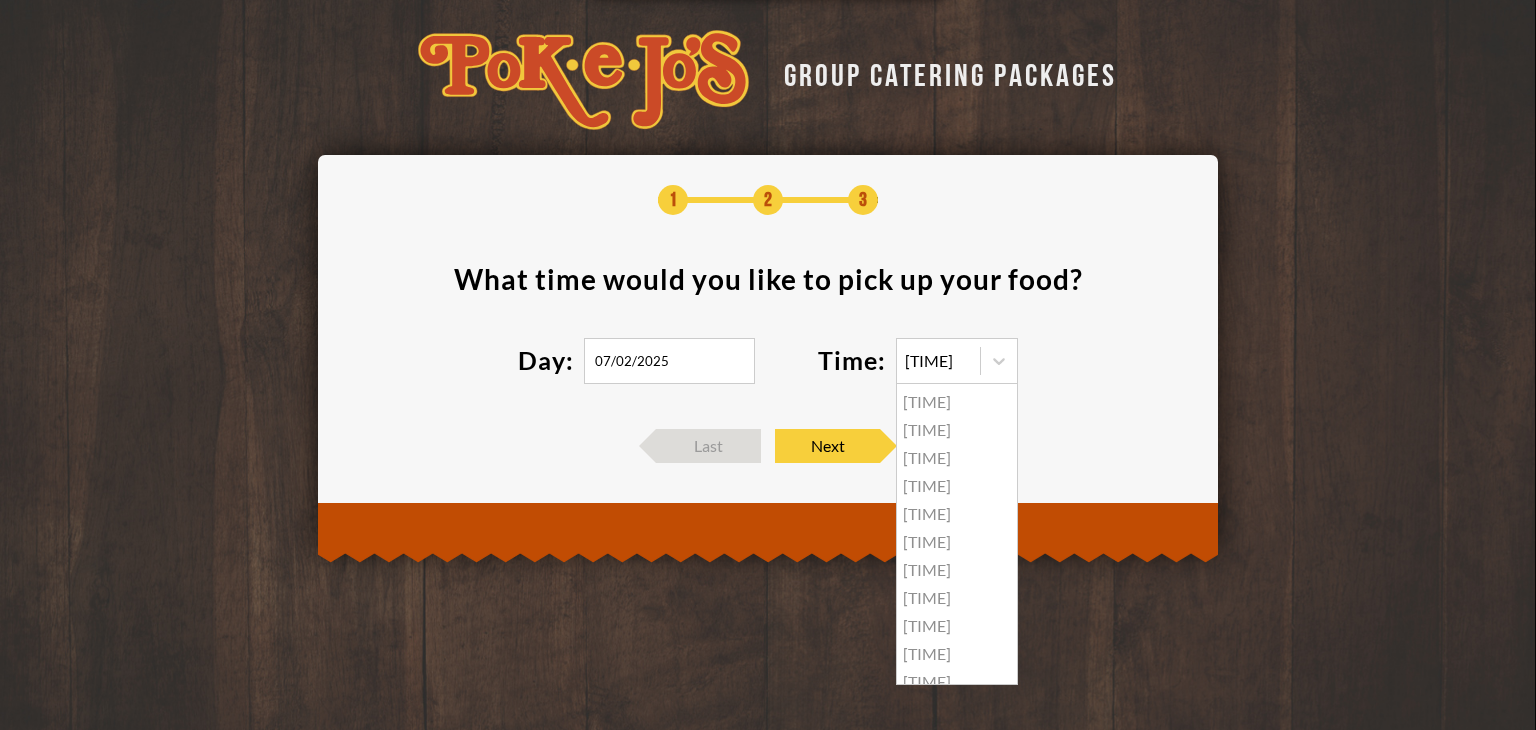 click on "11:00 am" at bounding box center (957, 402) 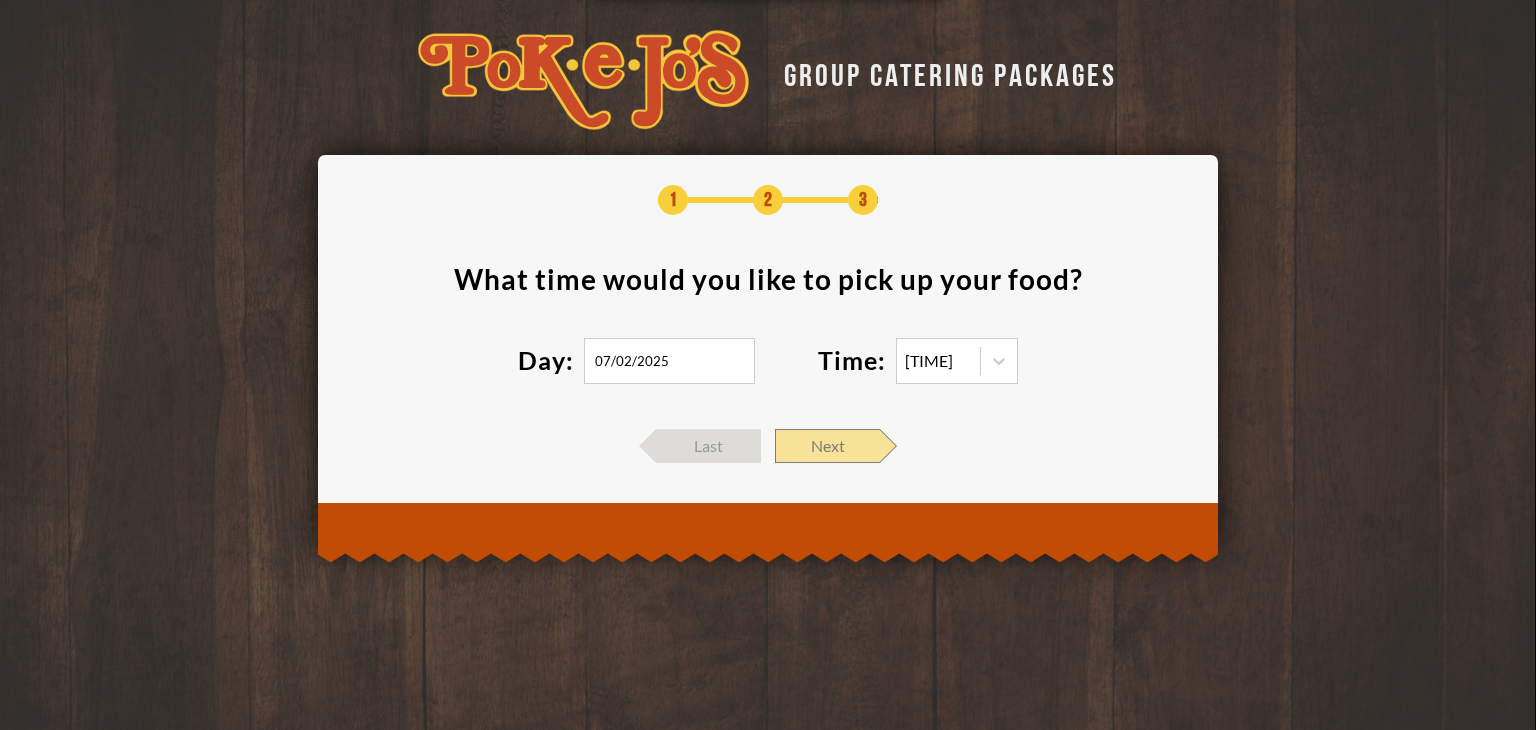 click on "Next" at bounding box center [708, 446] 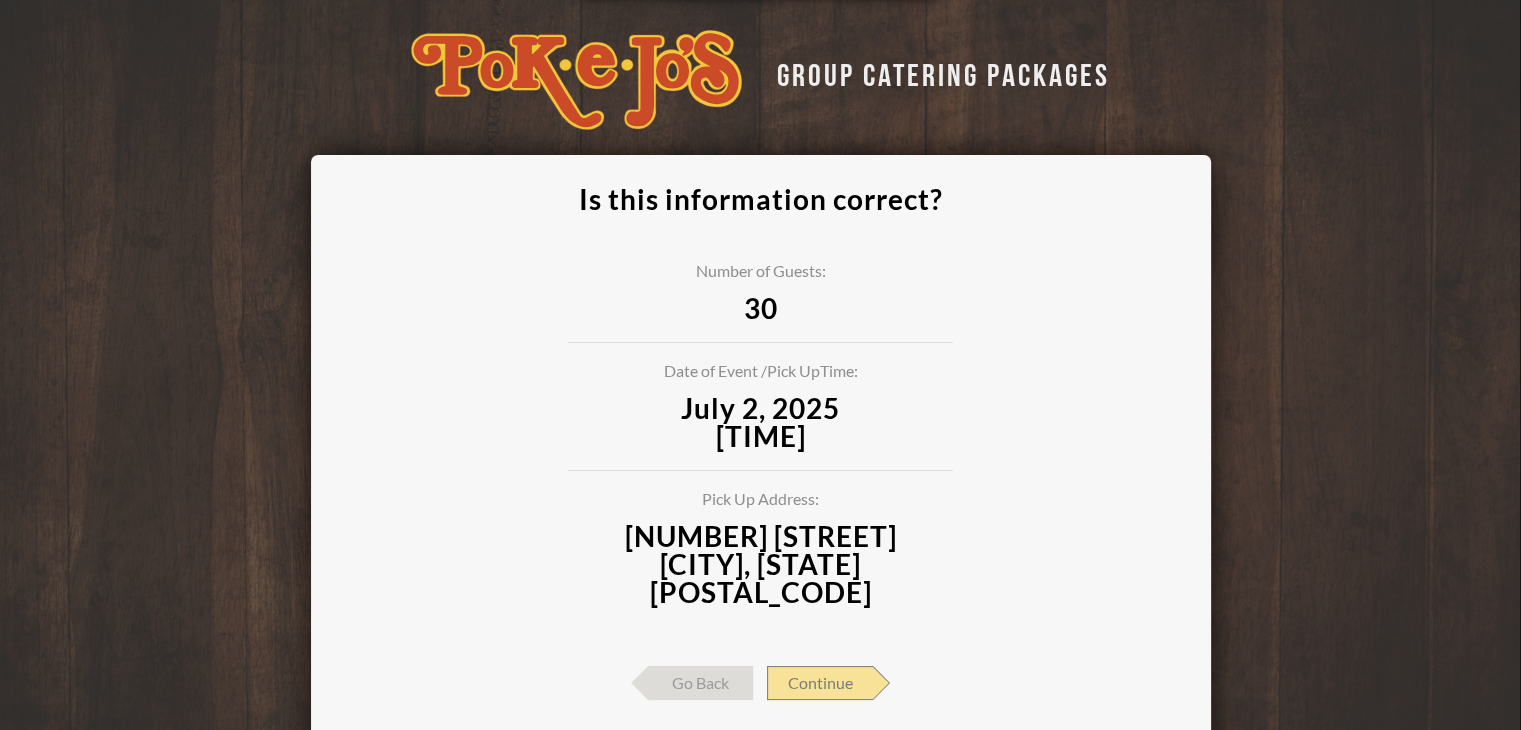 click on "Continue" at bounding box center (700, 683) 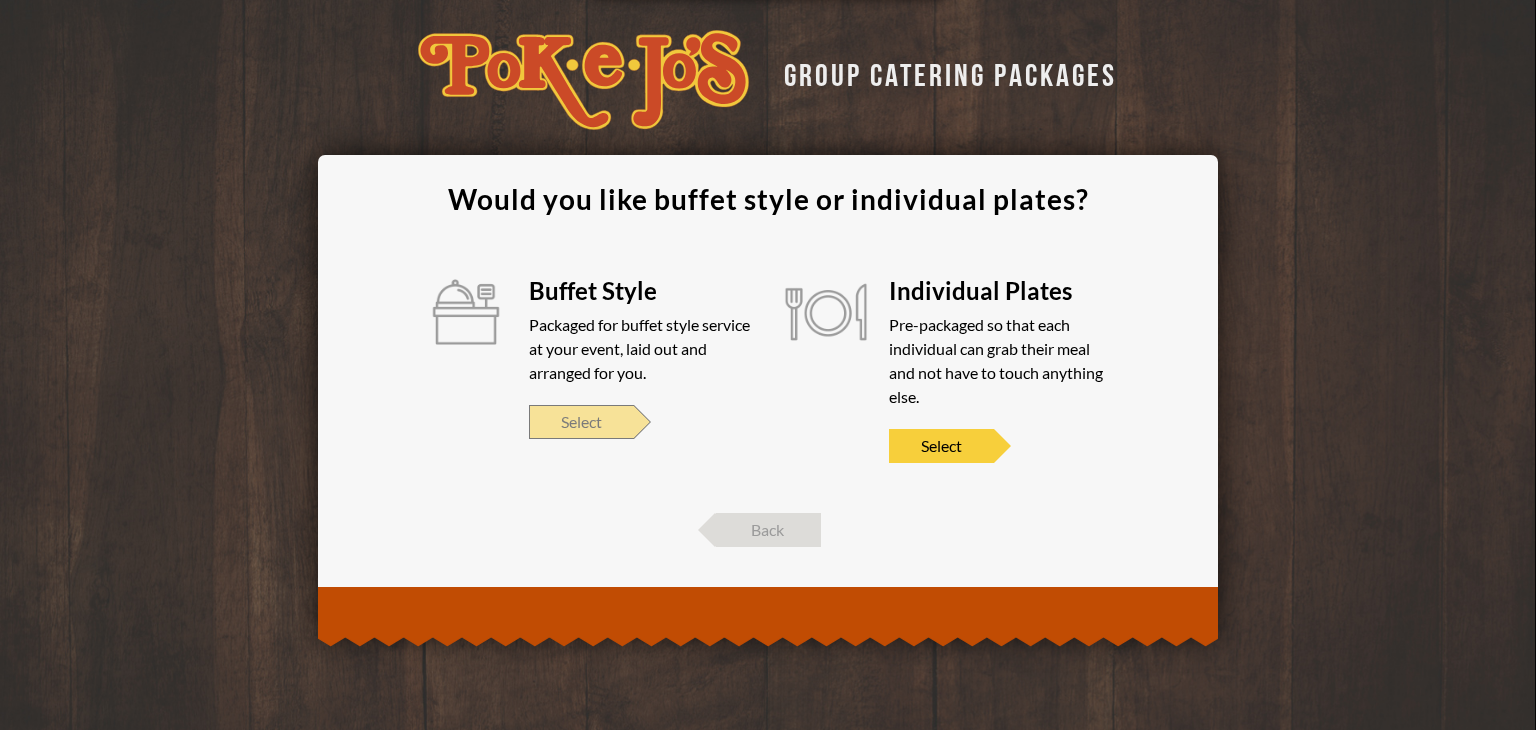 click on "Select" at bounding box center [581, 422] 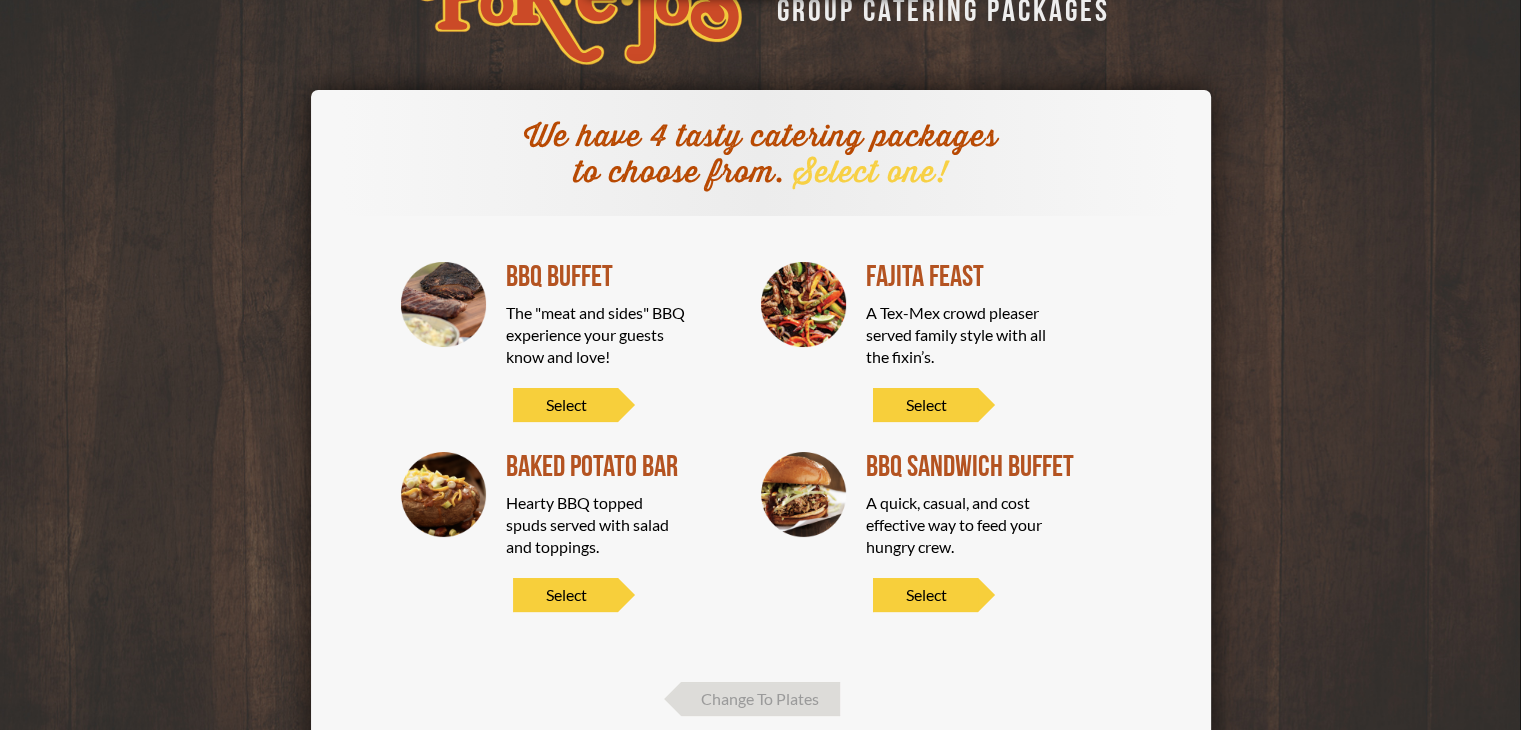 scroll, scrollTop: 100, scrollLeft: 0, axis: vertical 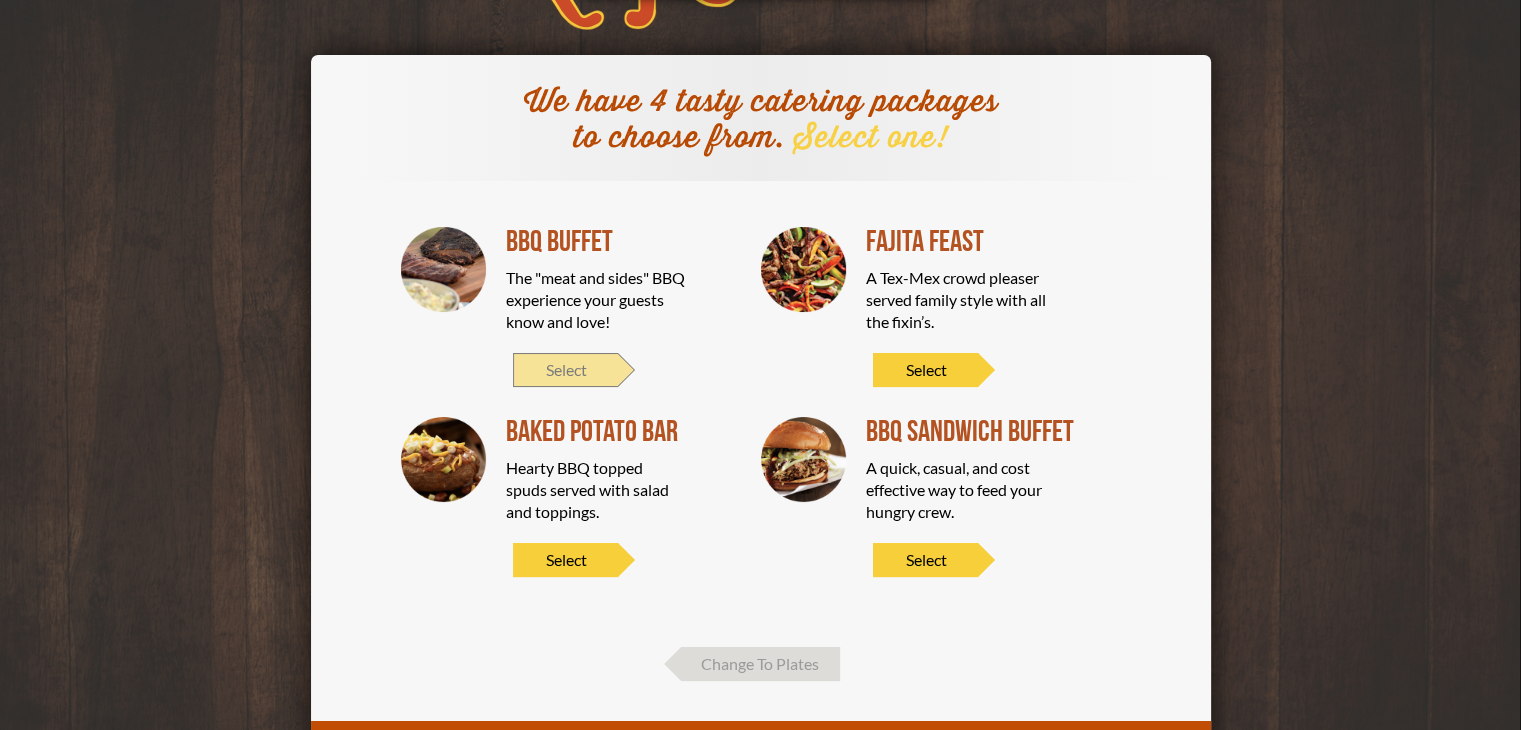 click on "Select" at bounding box center [565, 370] 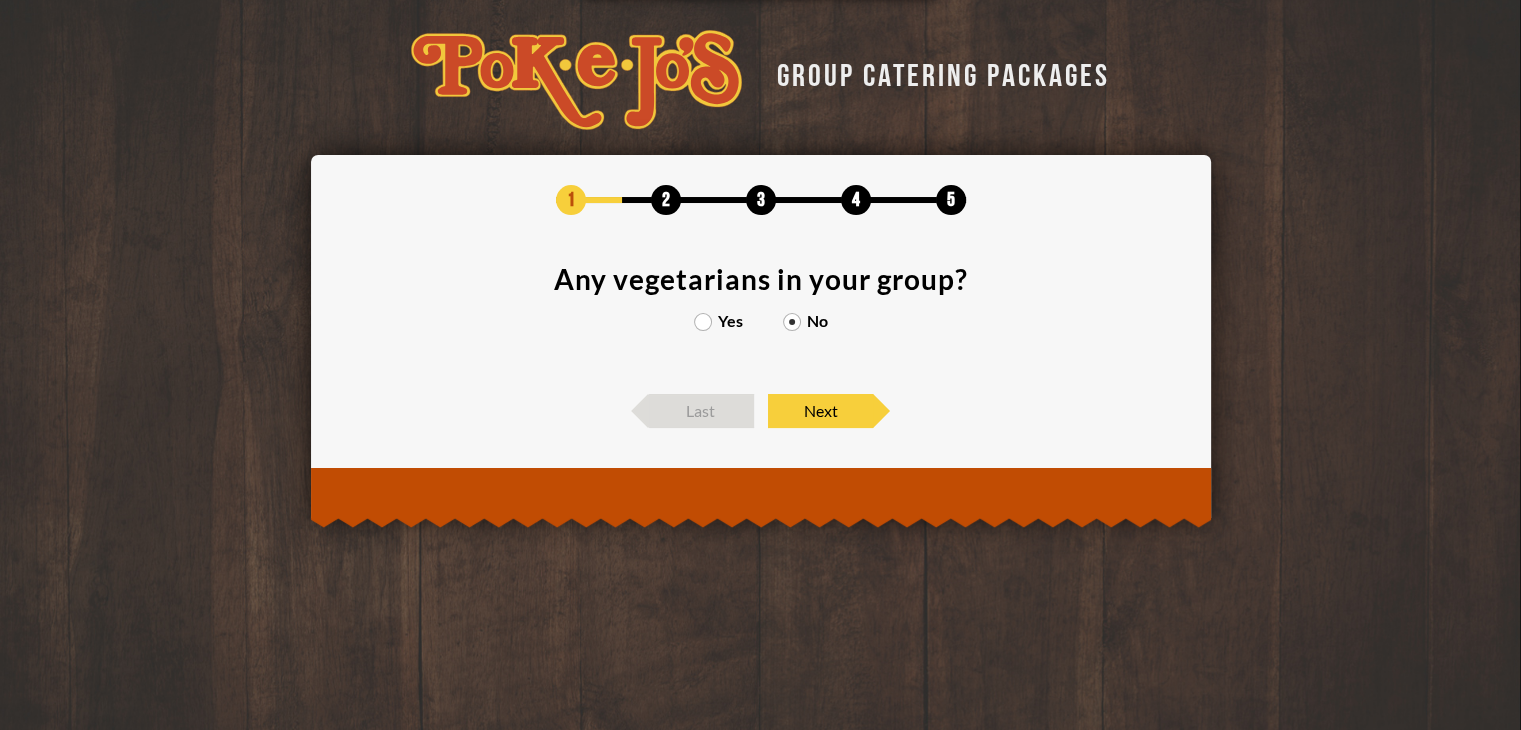 scroll, scrollTop: 0, scrollLeft: 0, axis: both 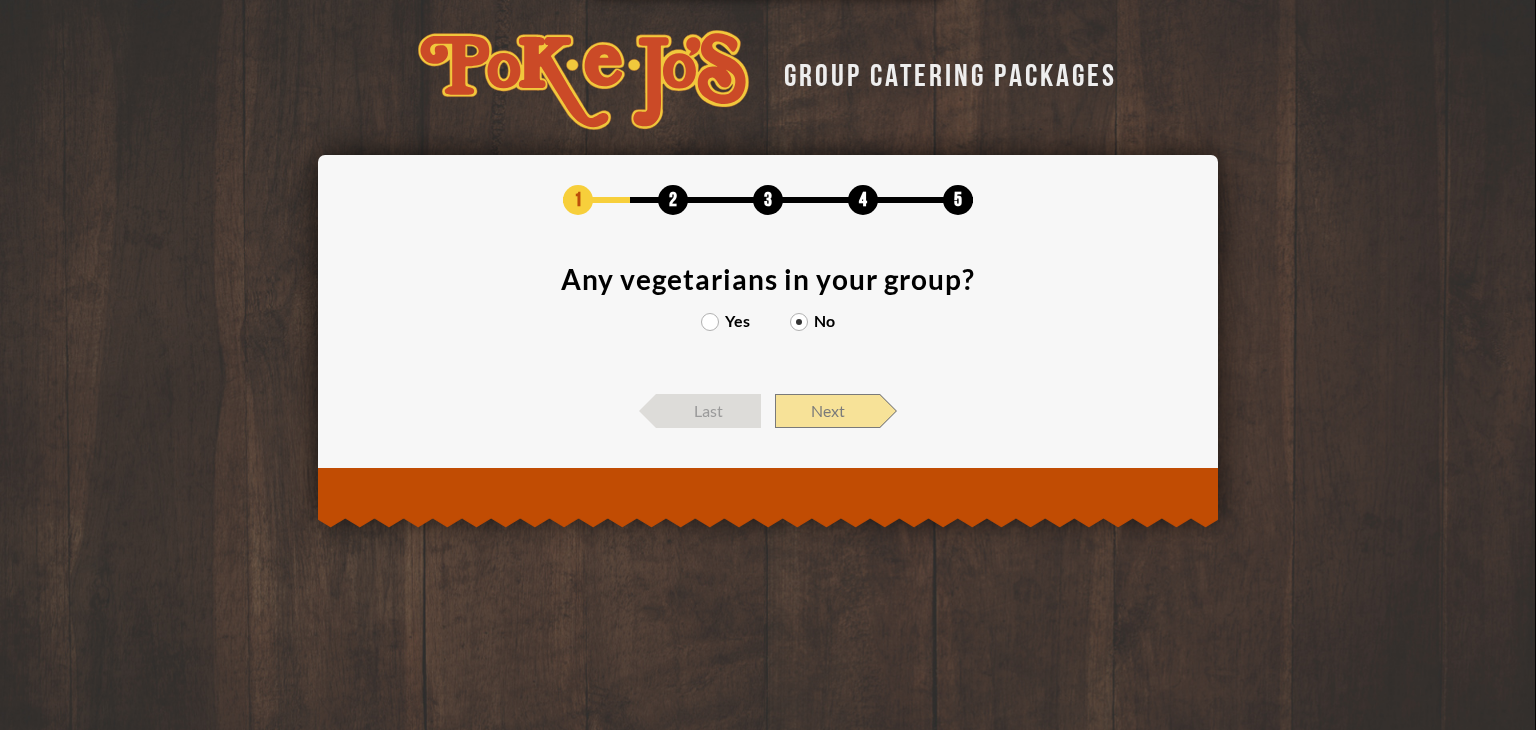 click on "Next" at bounding box center [708, 411] 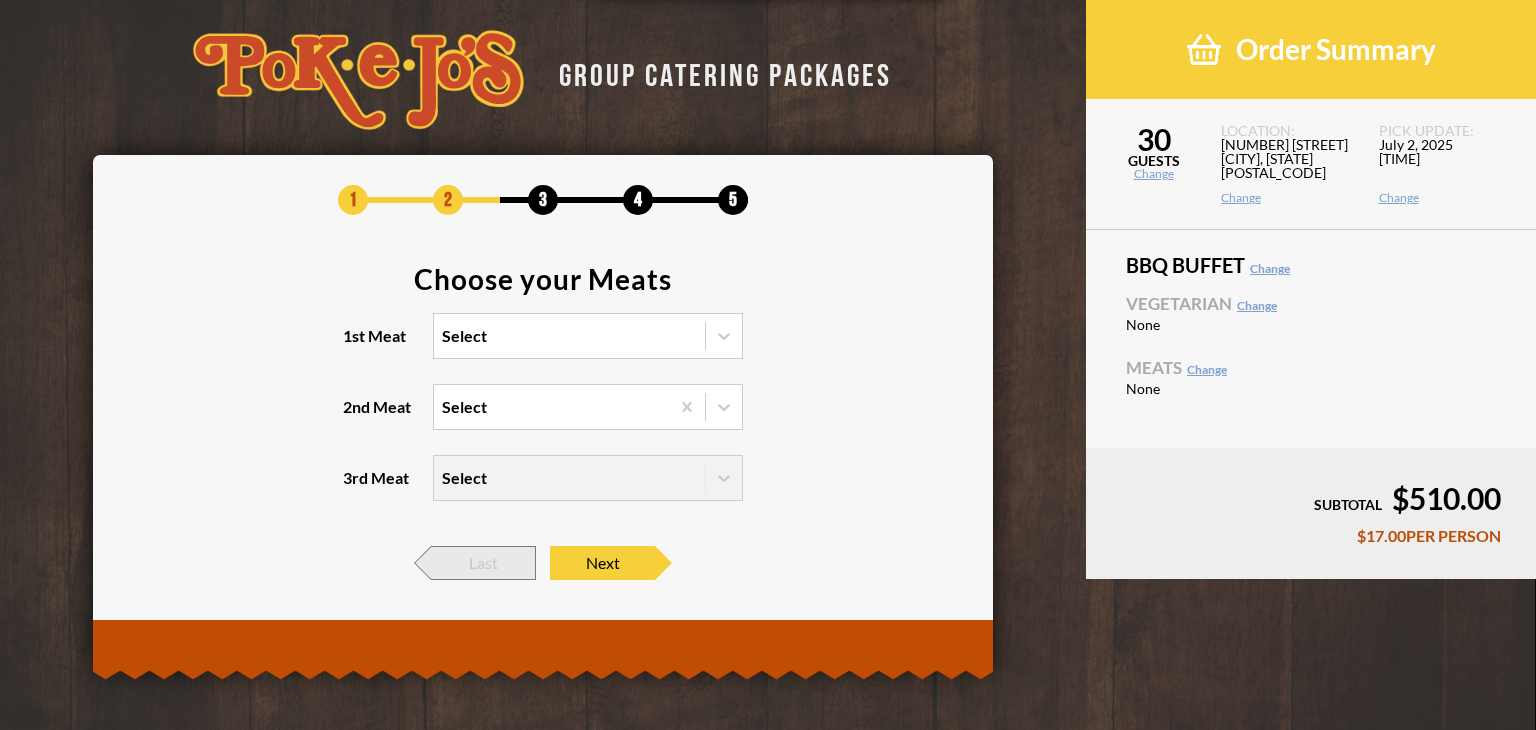 click on "Last" at bounding box center [483, 563] 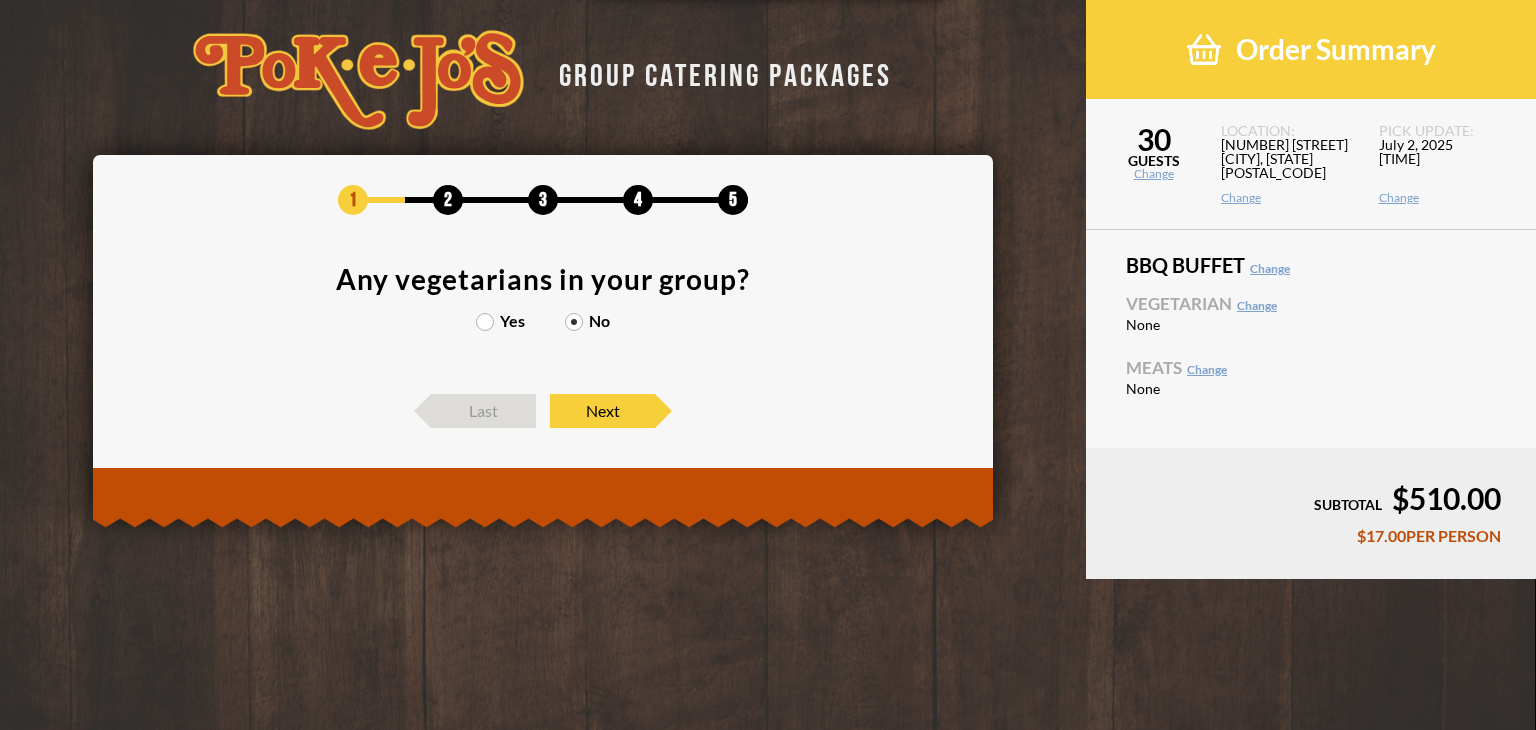 click on "Yes" at bounding box center (500, 321) 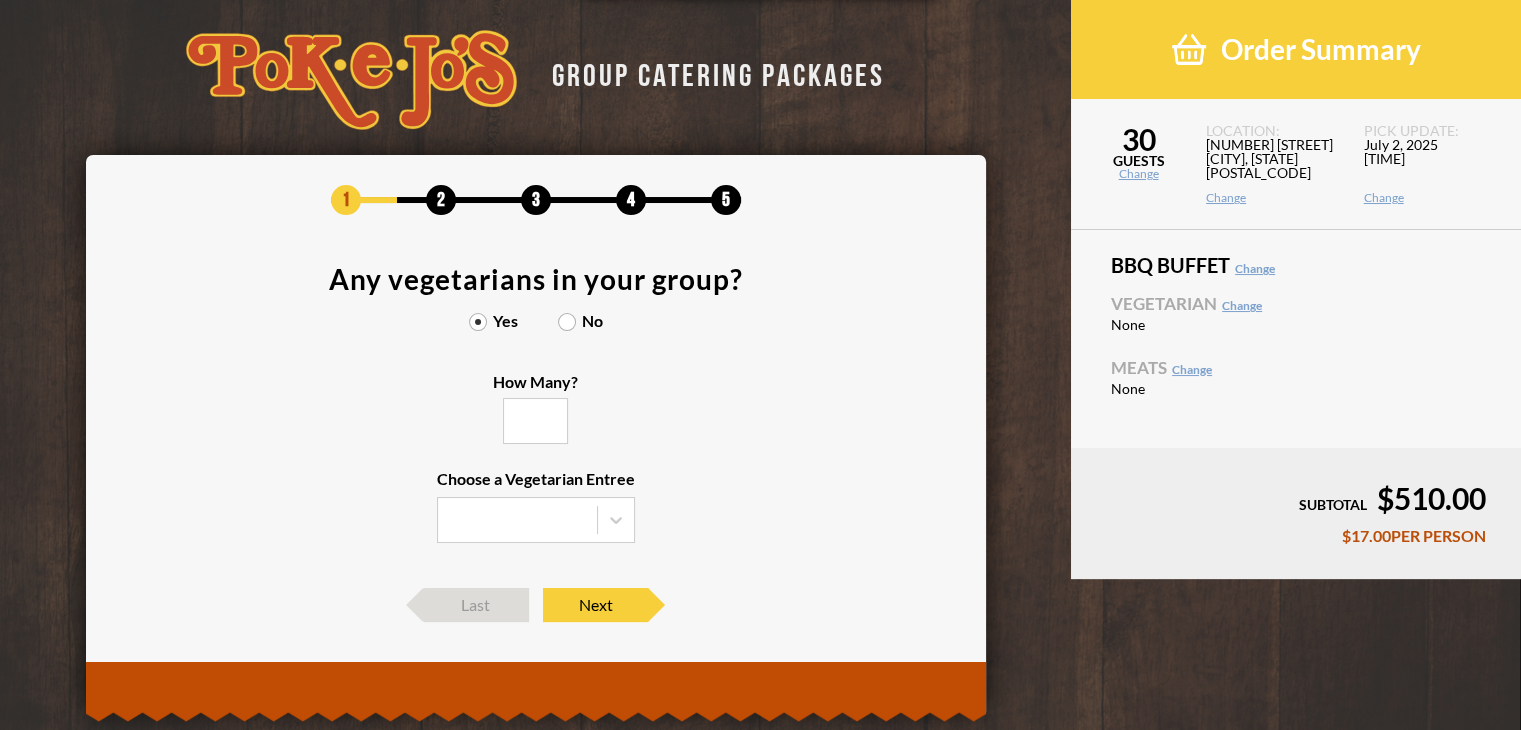 click on "How Many?" at bounding box center (535, 421) 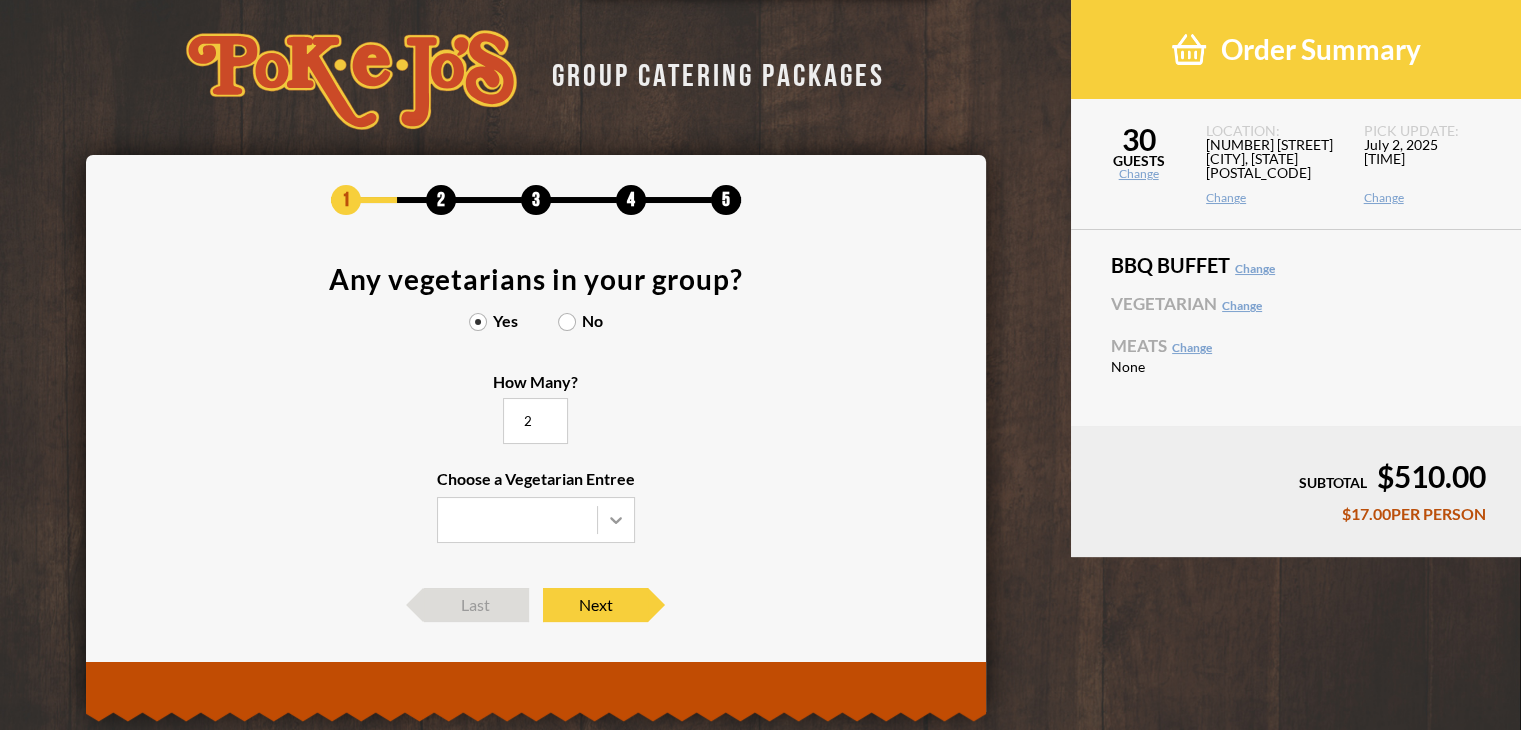 click at bounding box center [616, 520] 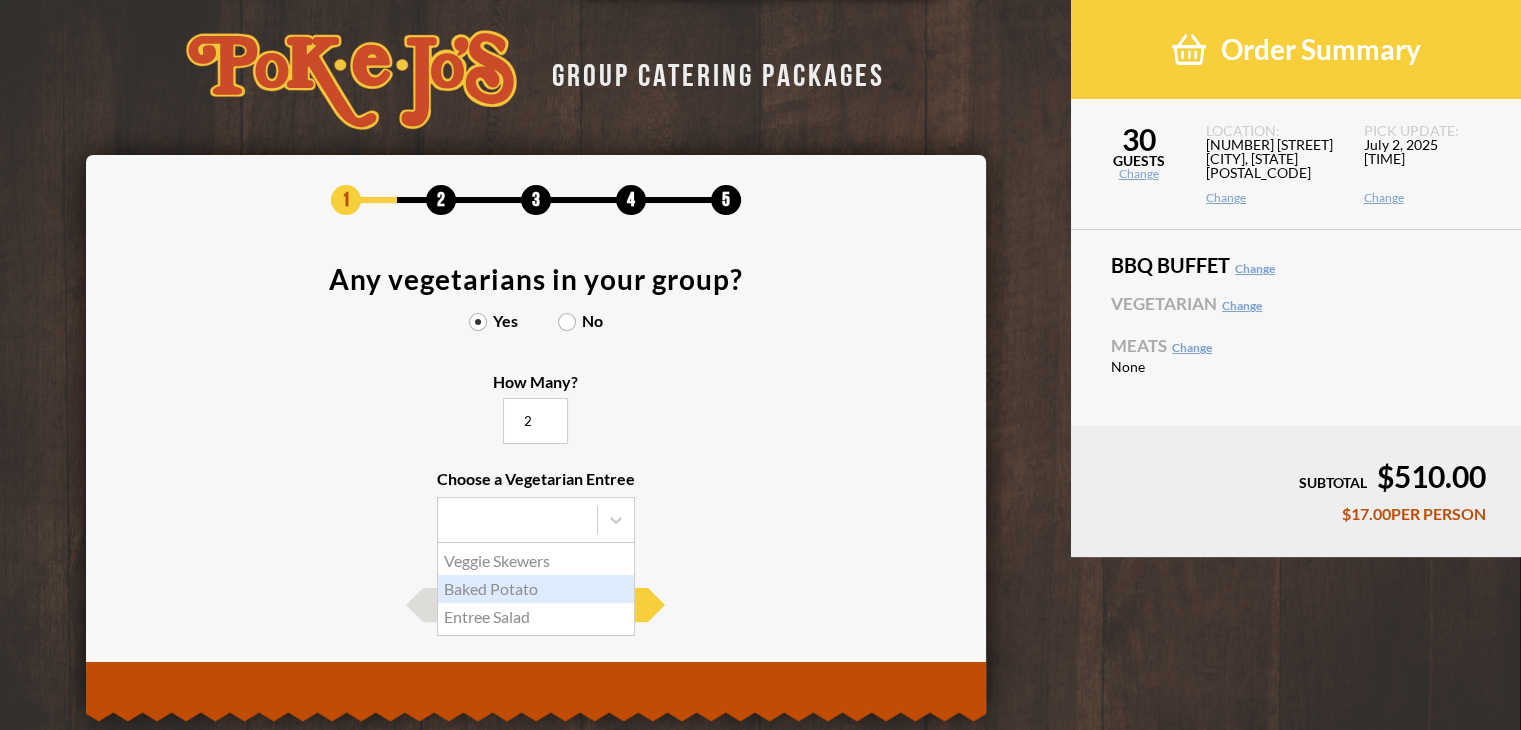 click on "Baked Potato" at bounding box center (536, 589) 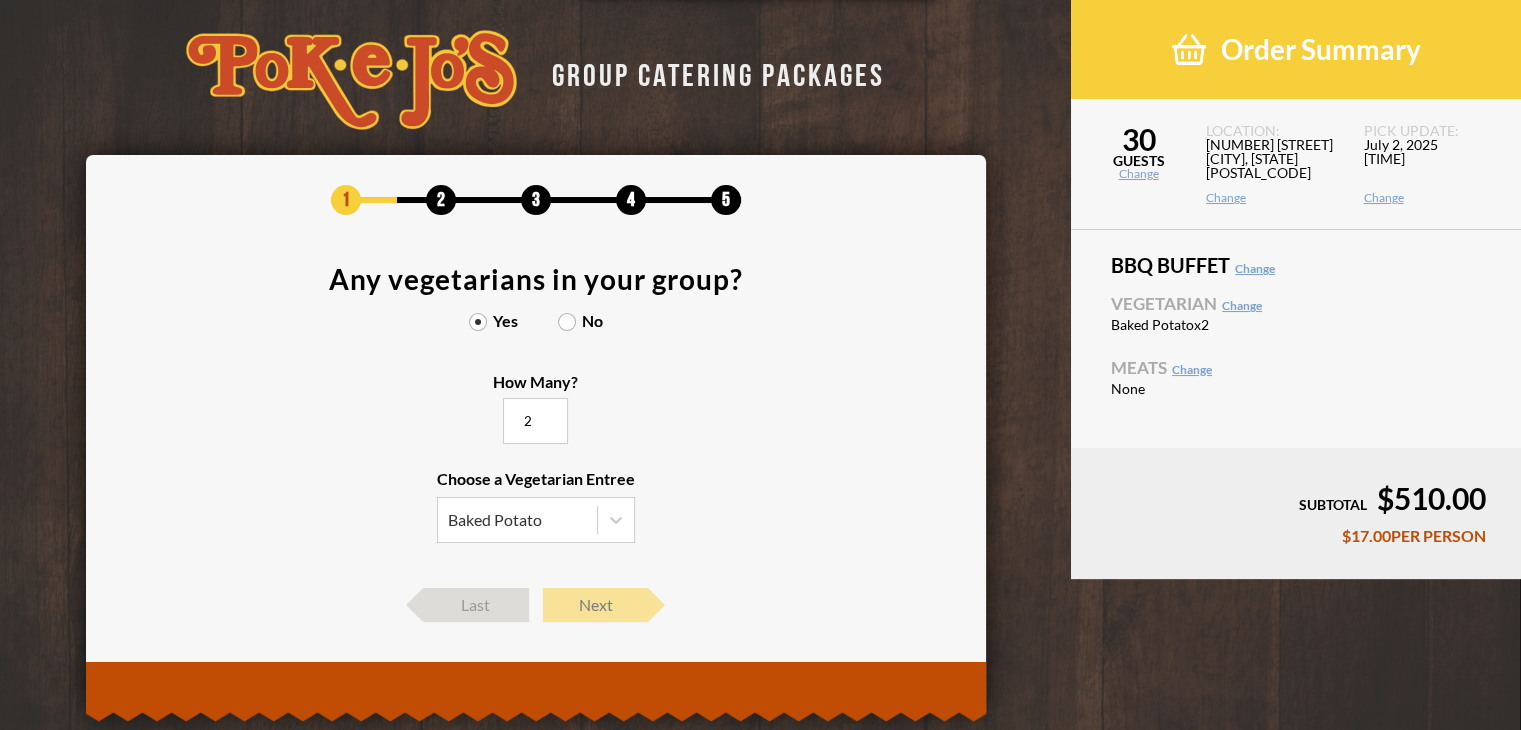 type on "2" 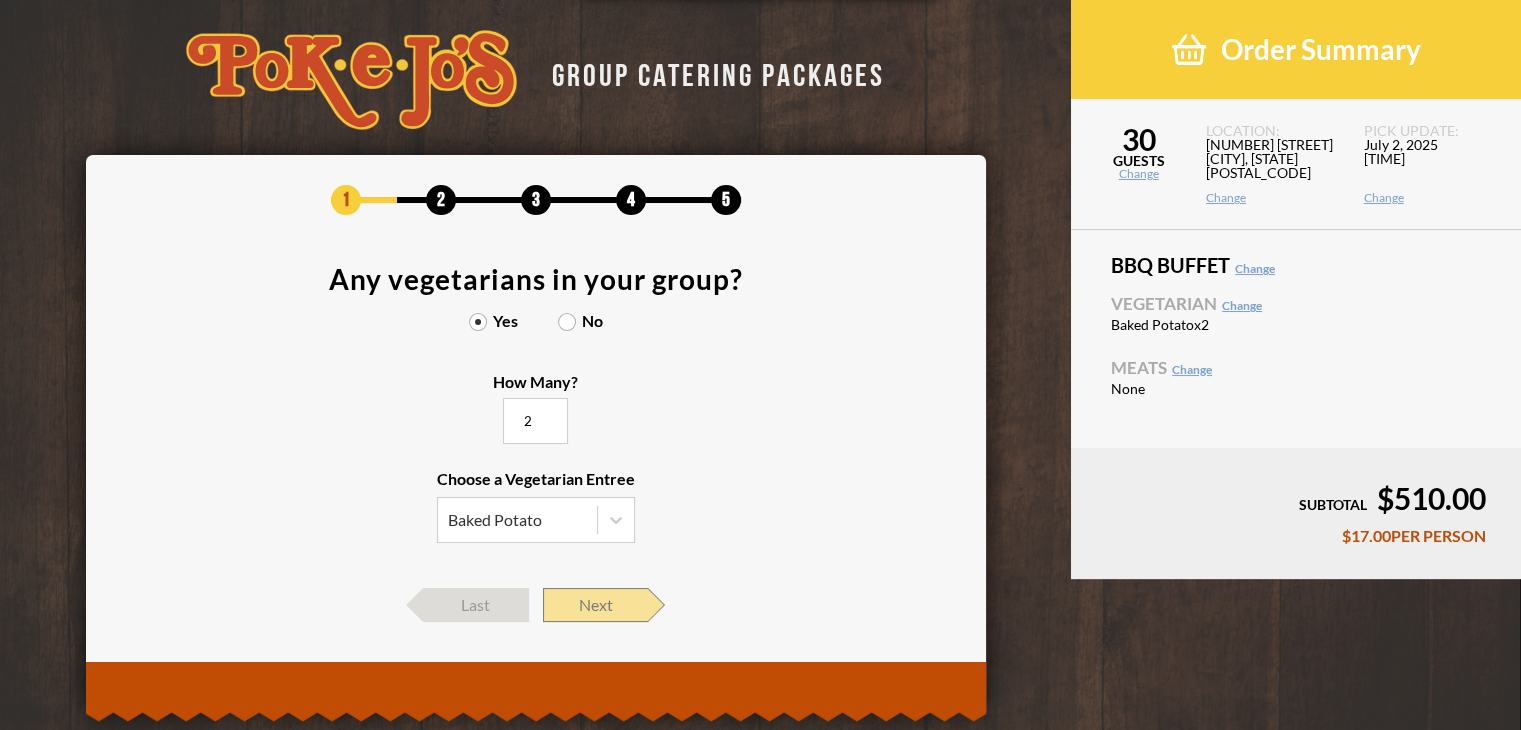 click on "Next" at bounding box center (476, 605) 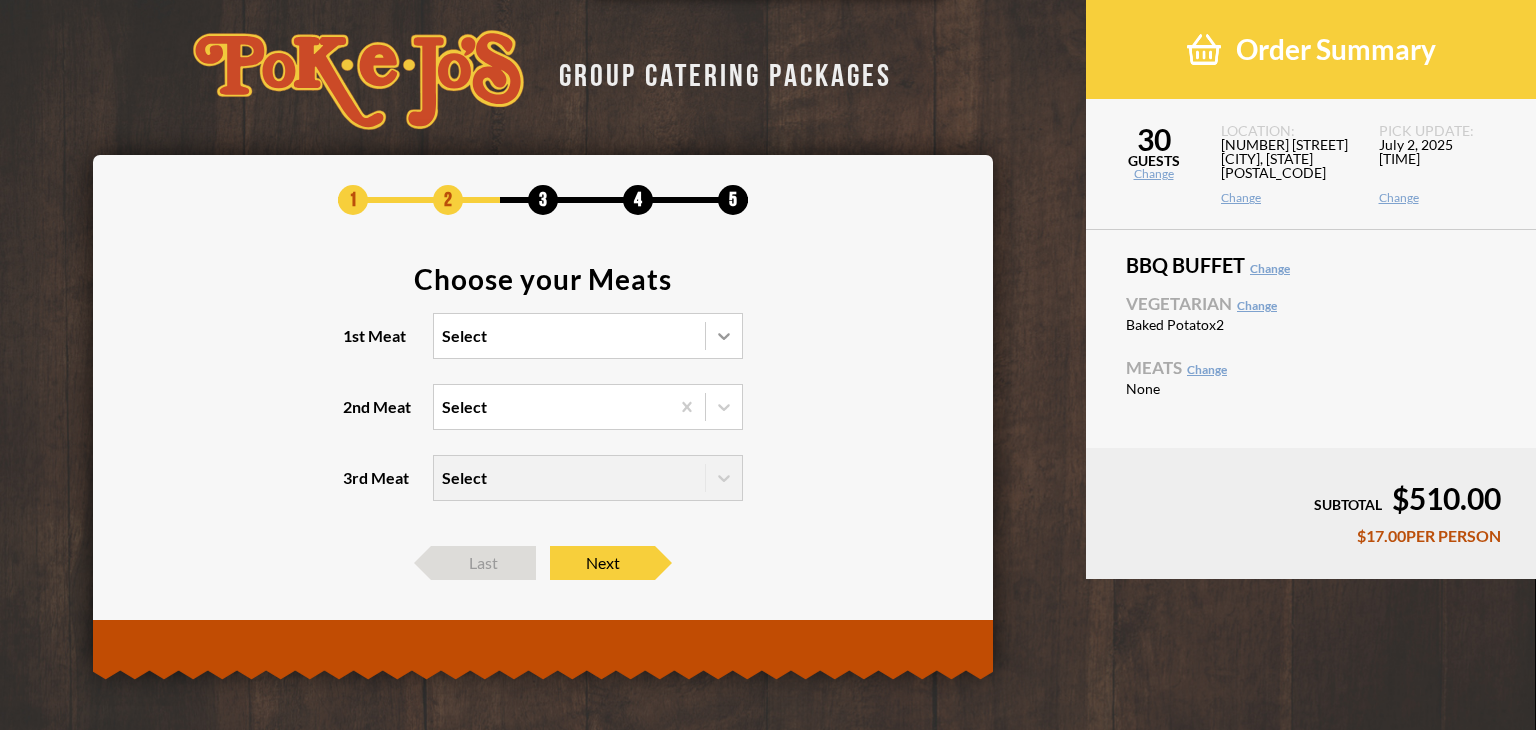 click at bounding box center (724, 336) 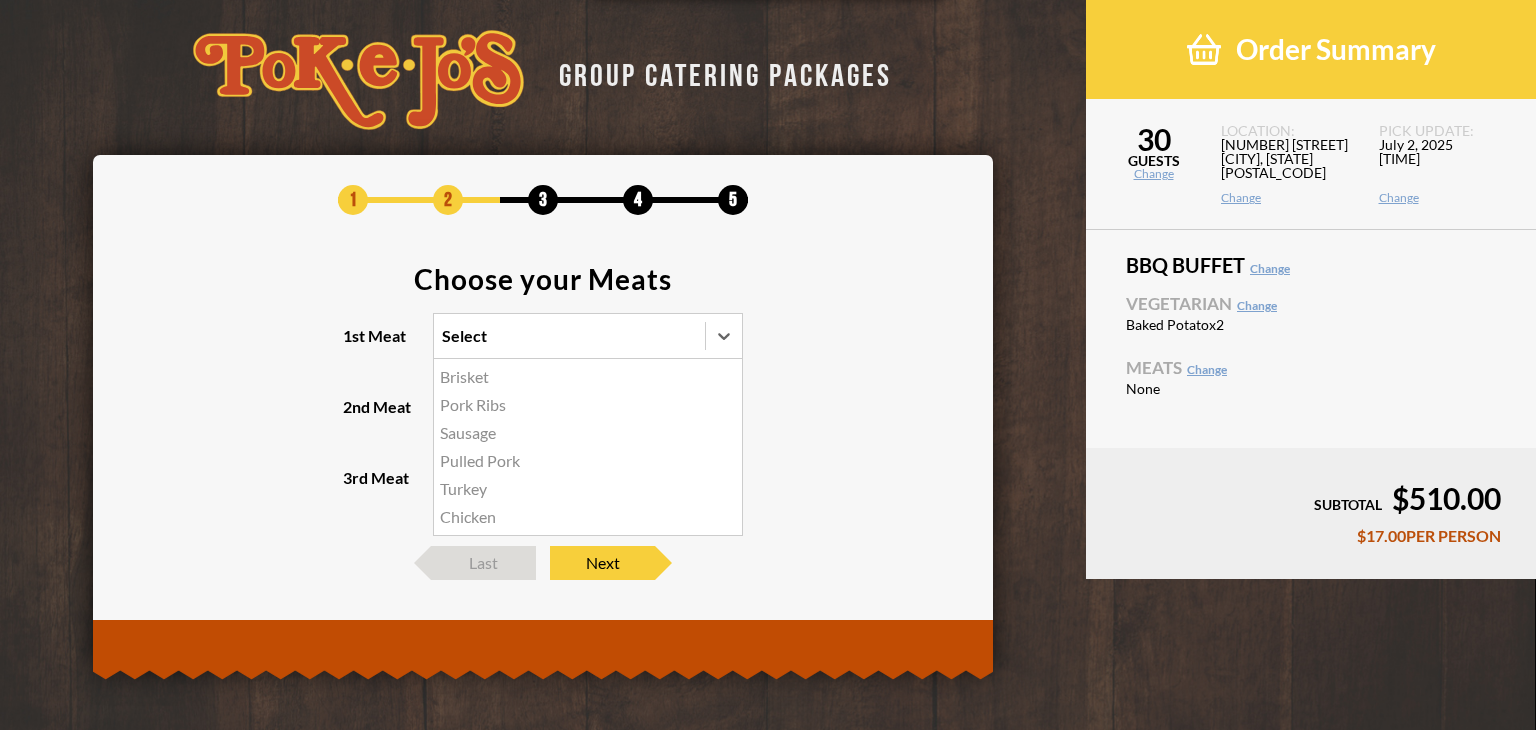 click on "Brisket" at bounding box center [588, 377] 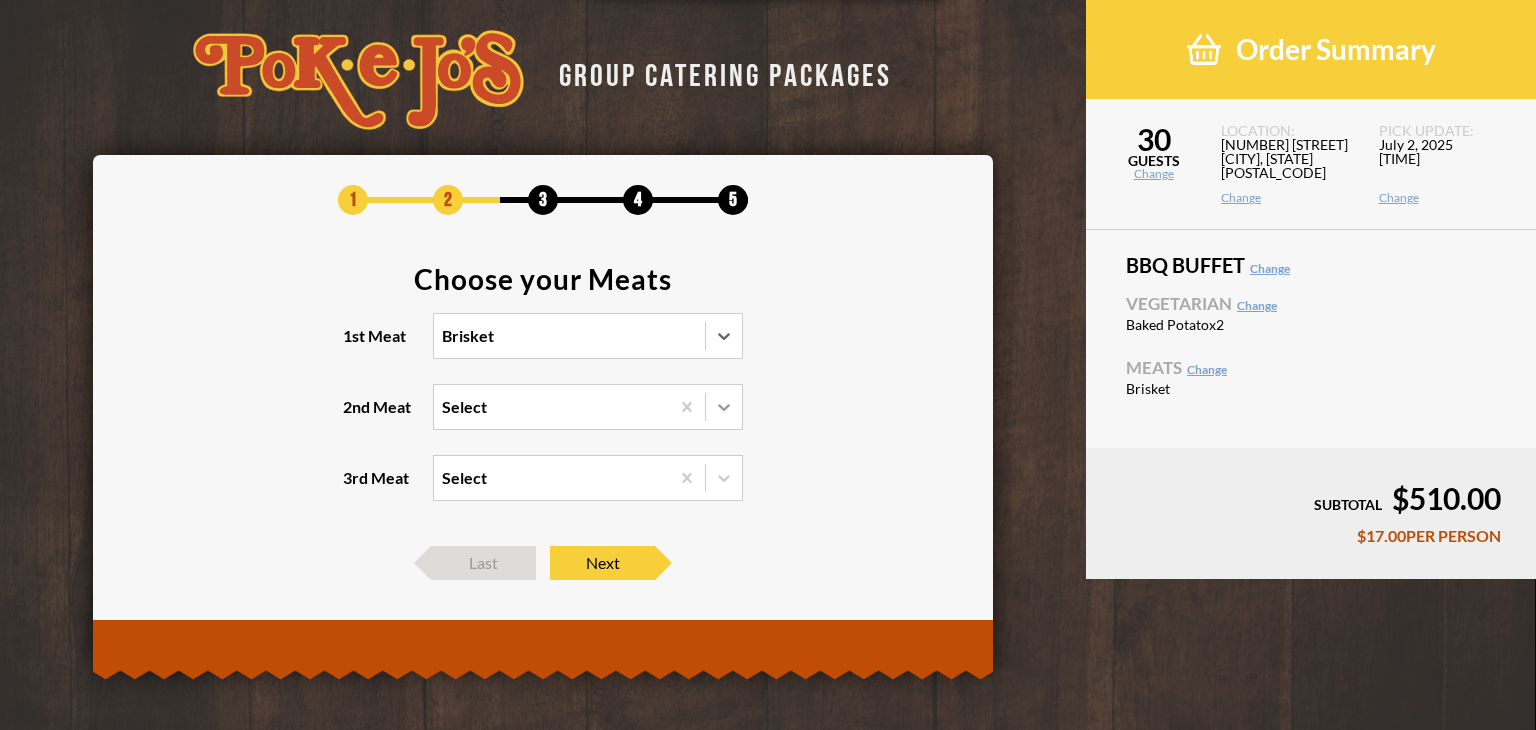 click at bounding box center (724, 407) 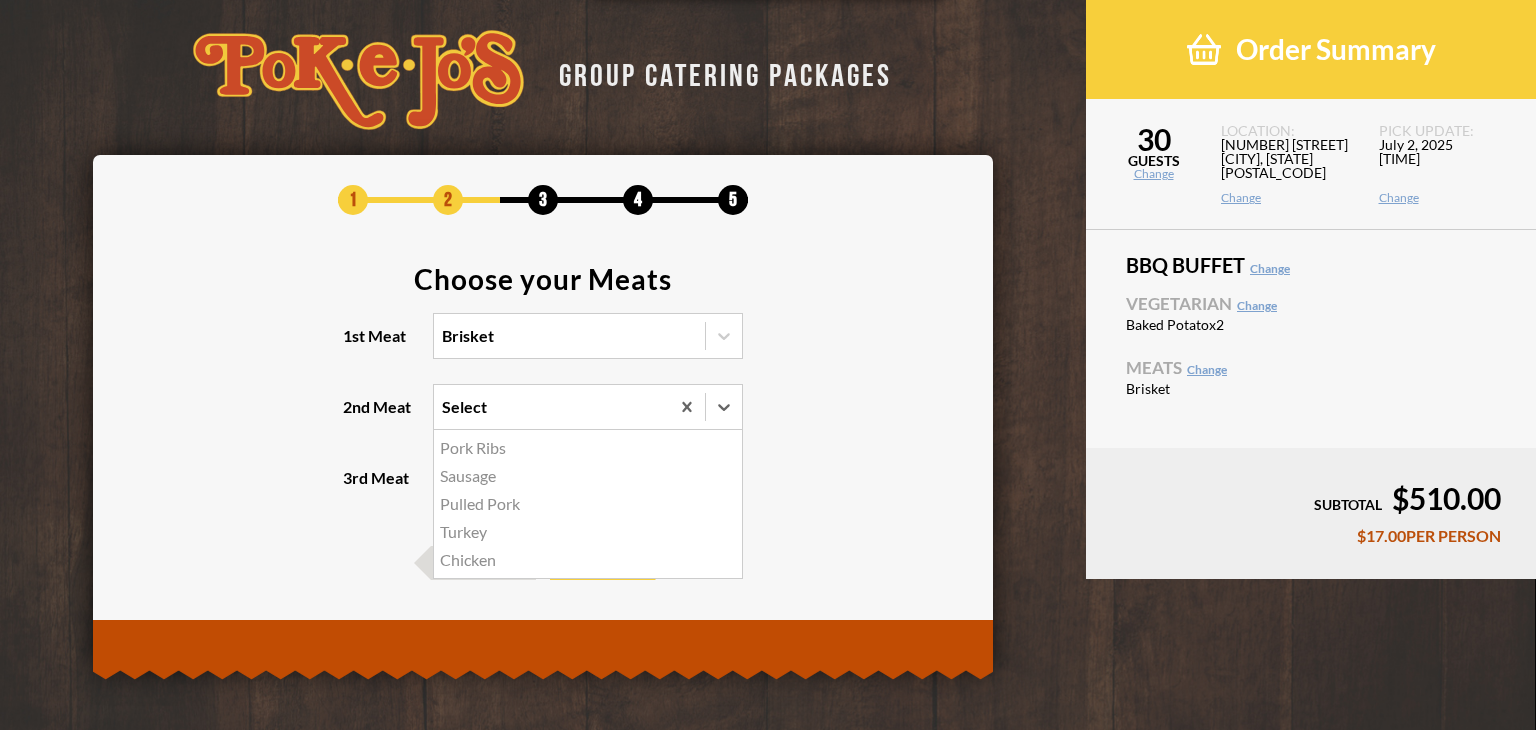 click on "Pork Ribs" at bounding box center (588, 448) 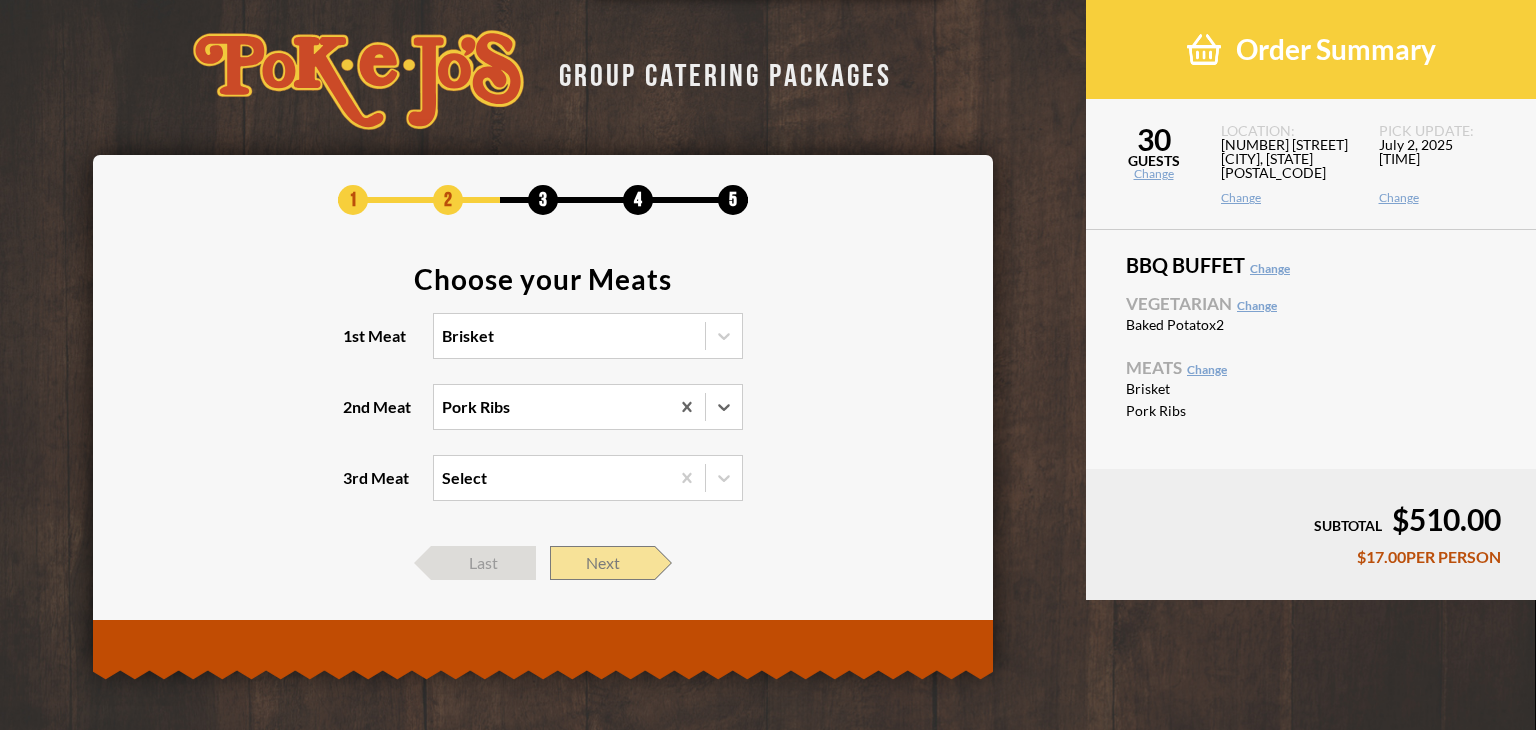 click on "Next" at bounding box center (483, 563) 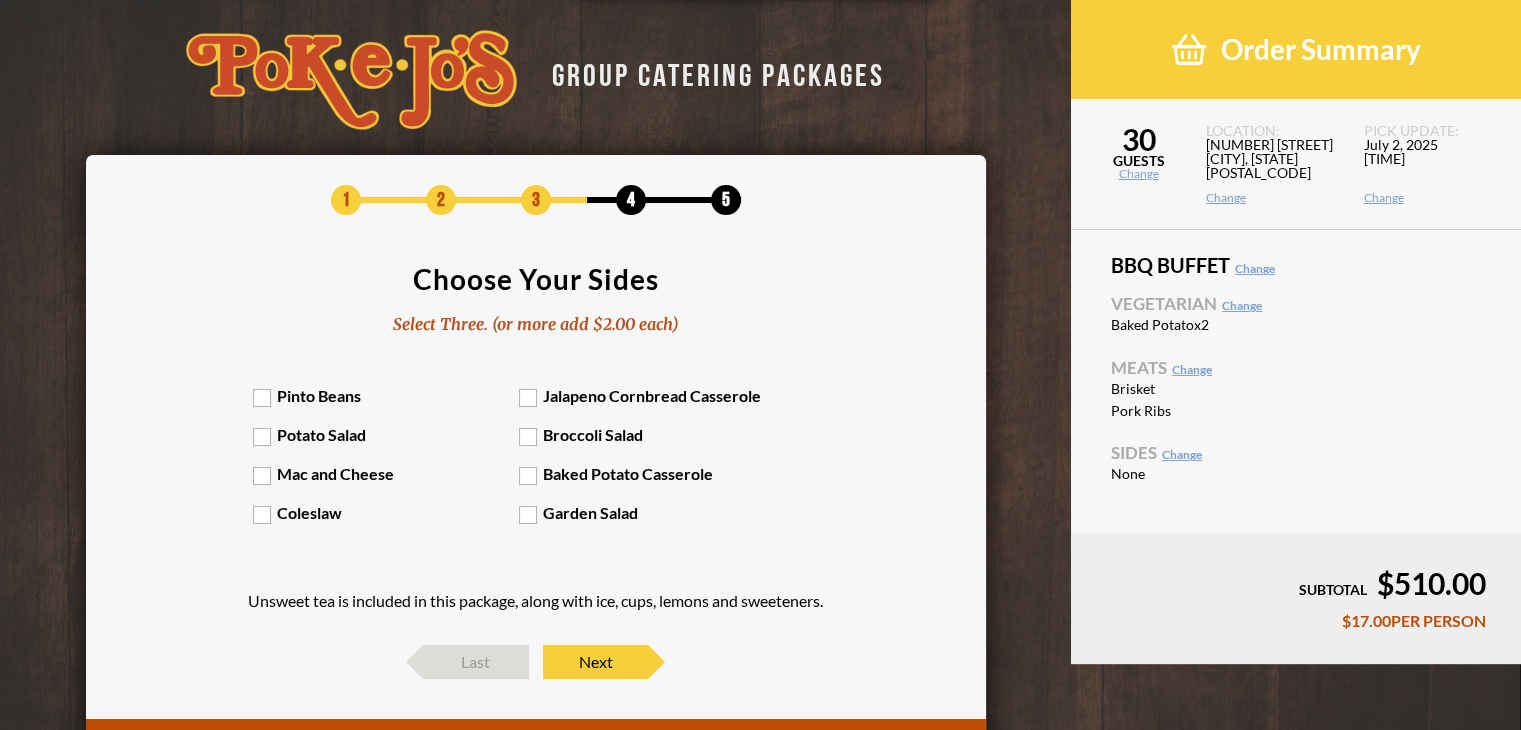 click on "Pinto Beans" at bounding box center (386, 395) 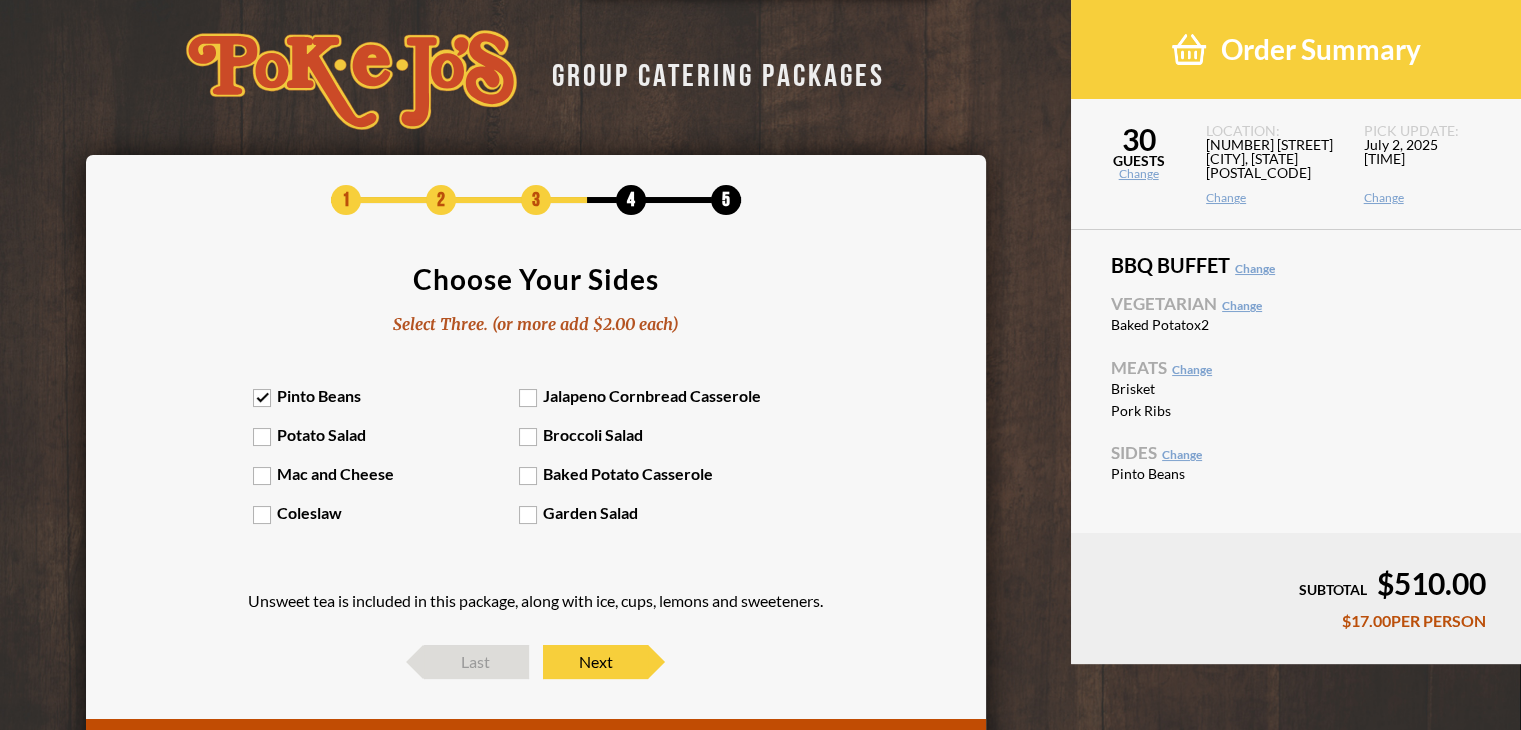 click on "Potato Salad" at bounding box center [386, 434] 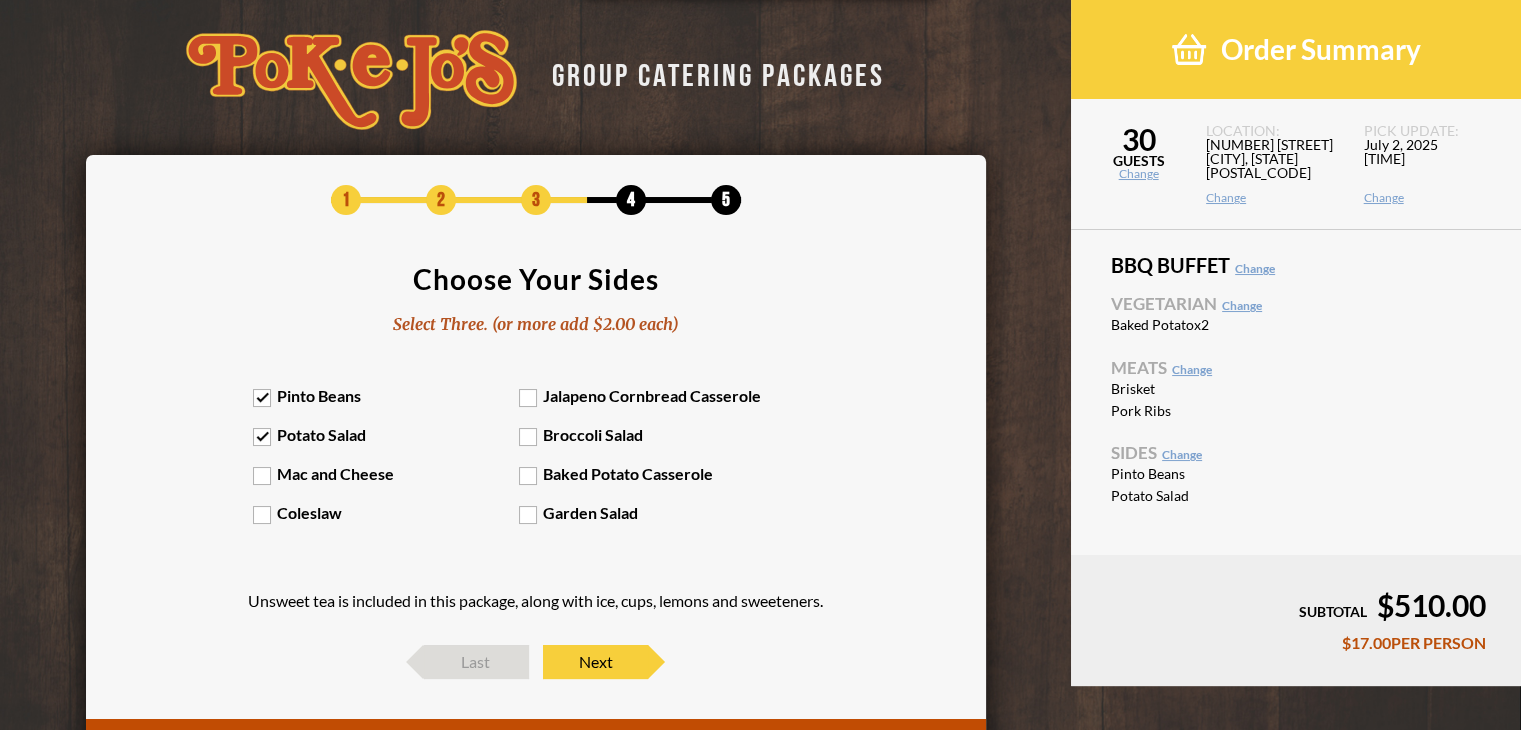click on "Mac and Cheese" at bounding box center [386, 473] 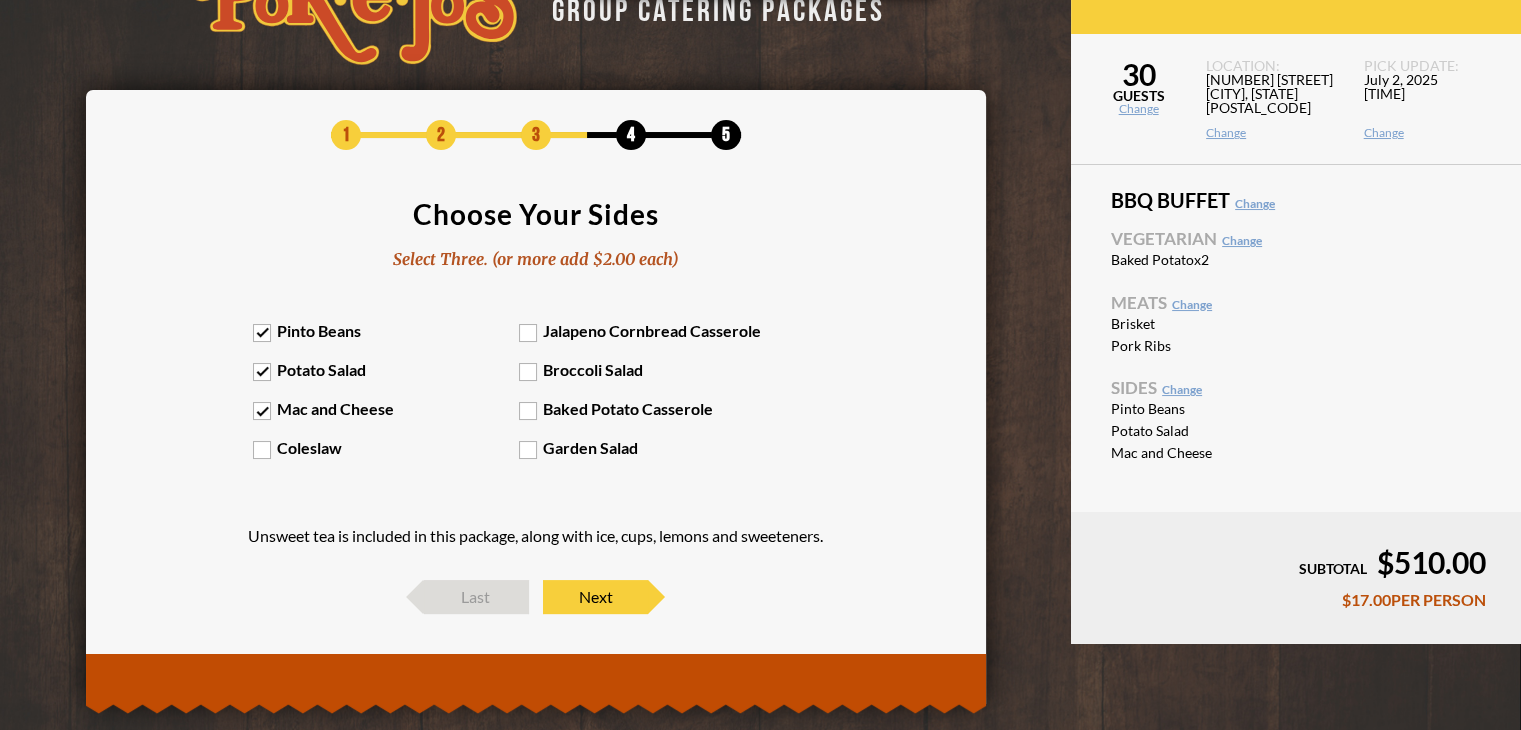 scroll, scrollTop: 99, scrollLeft: 0, axis: vertical 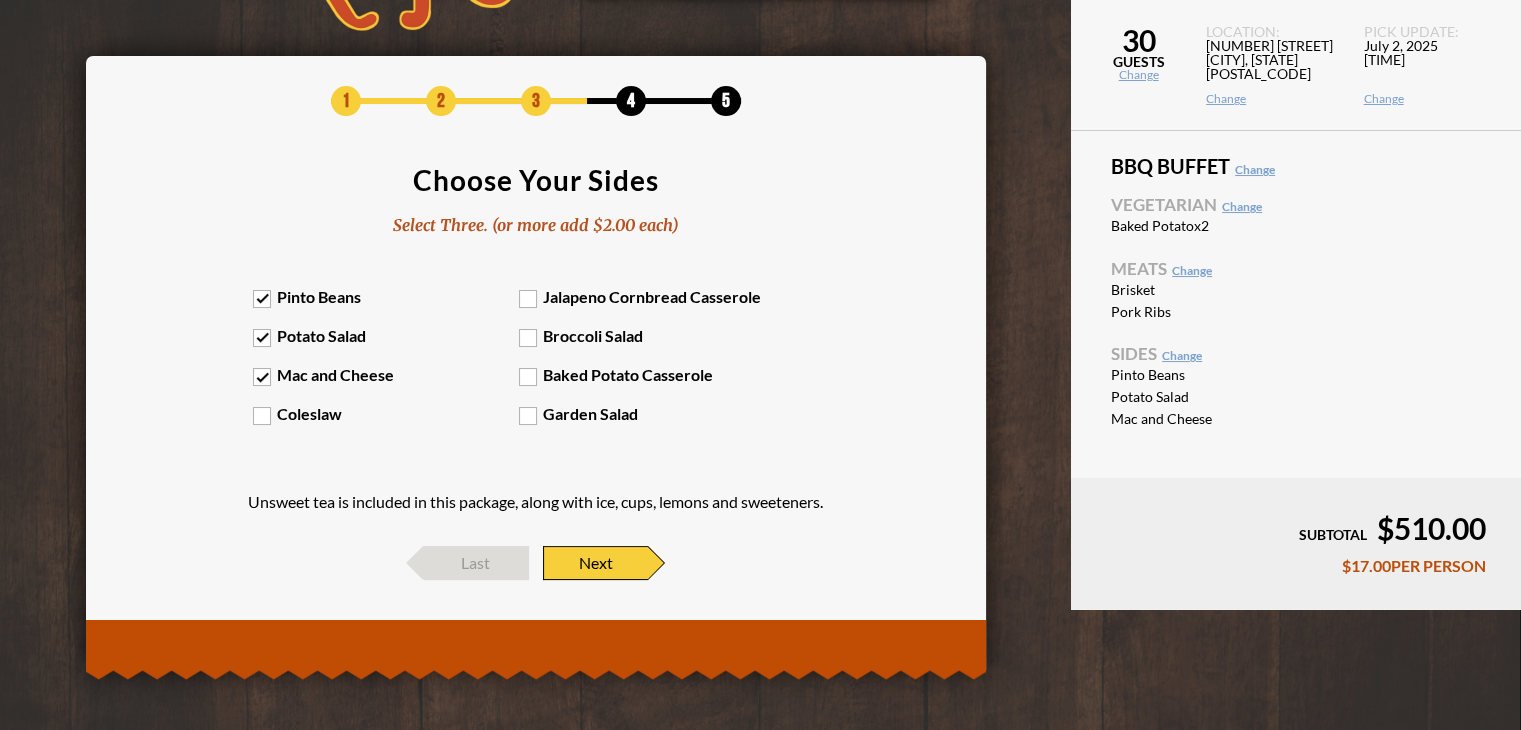 drag, startPoint x: 602, startPoint y: 564, endPoint x: 811, endPoint y: 516, distance: 214.44113 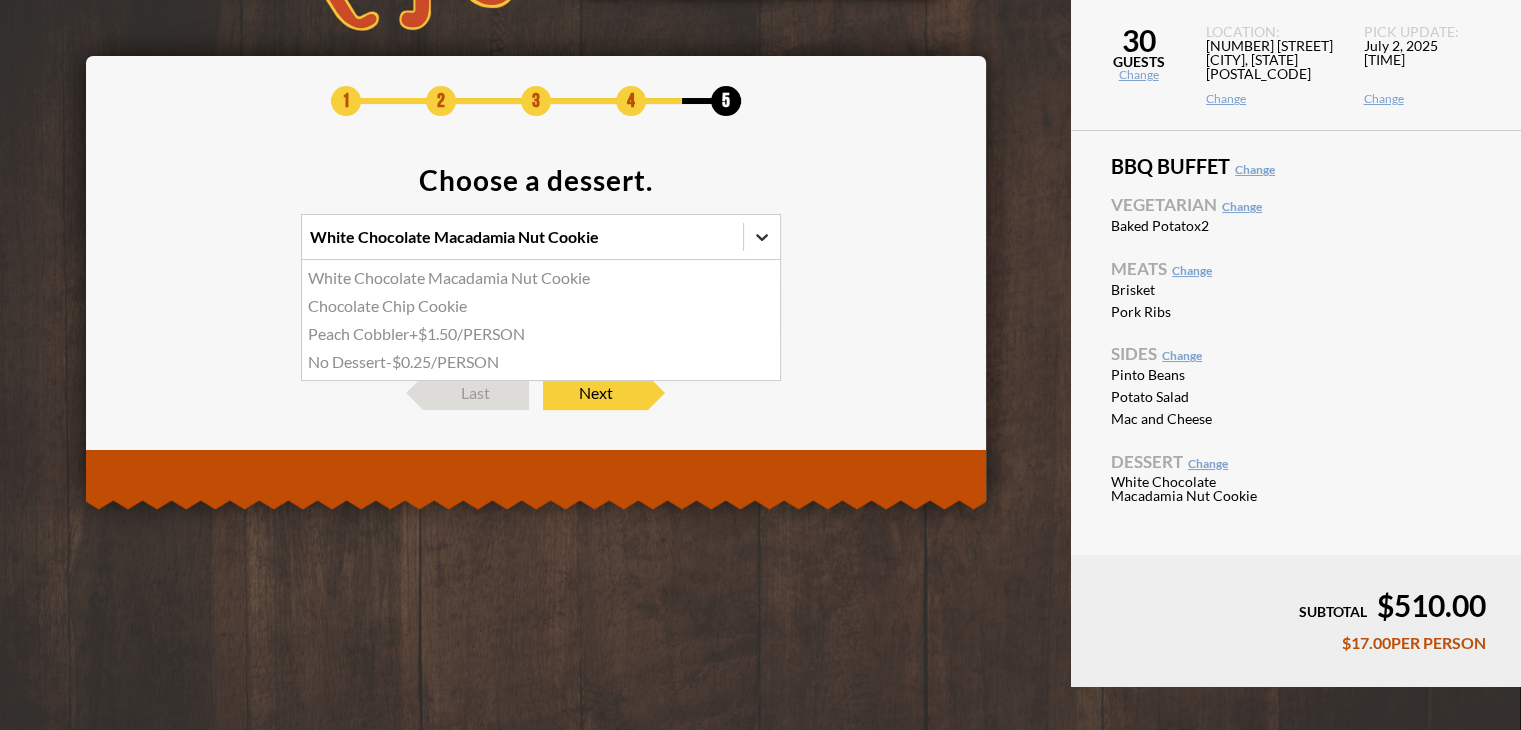 click at bounding box center [762, 237] 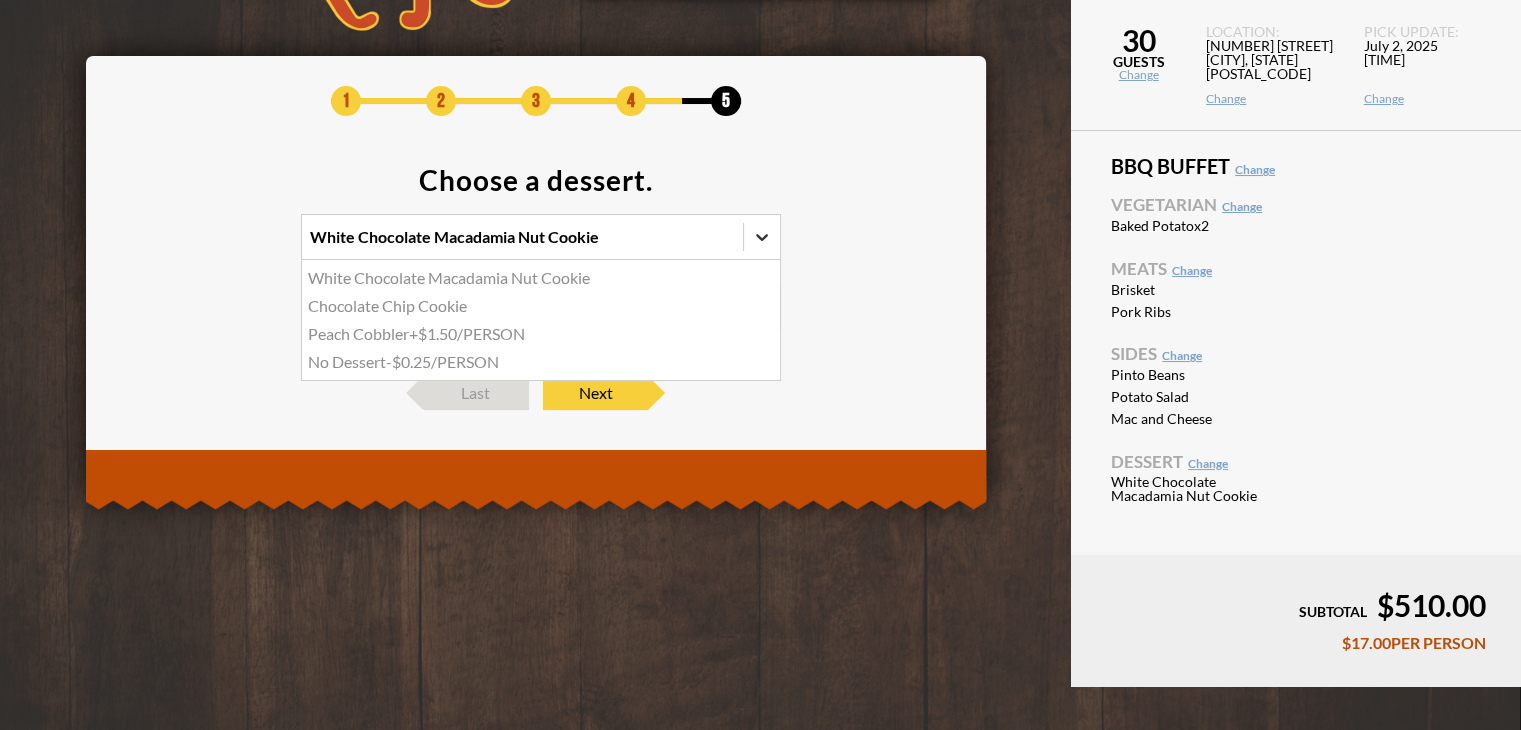click at bounding box center (762, 237) 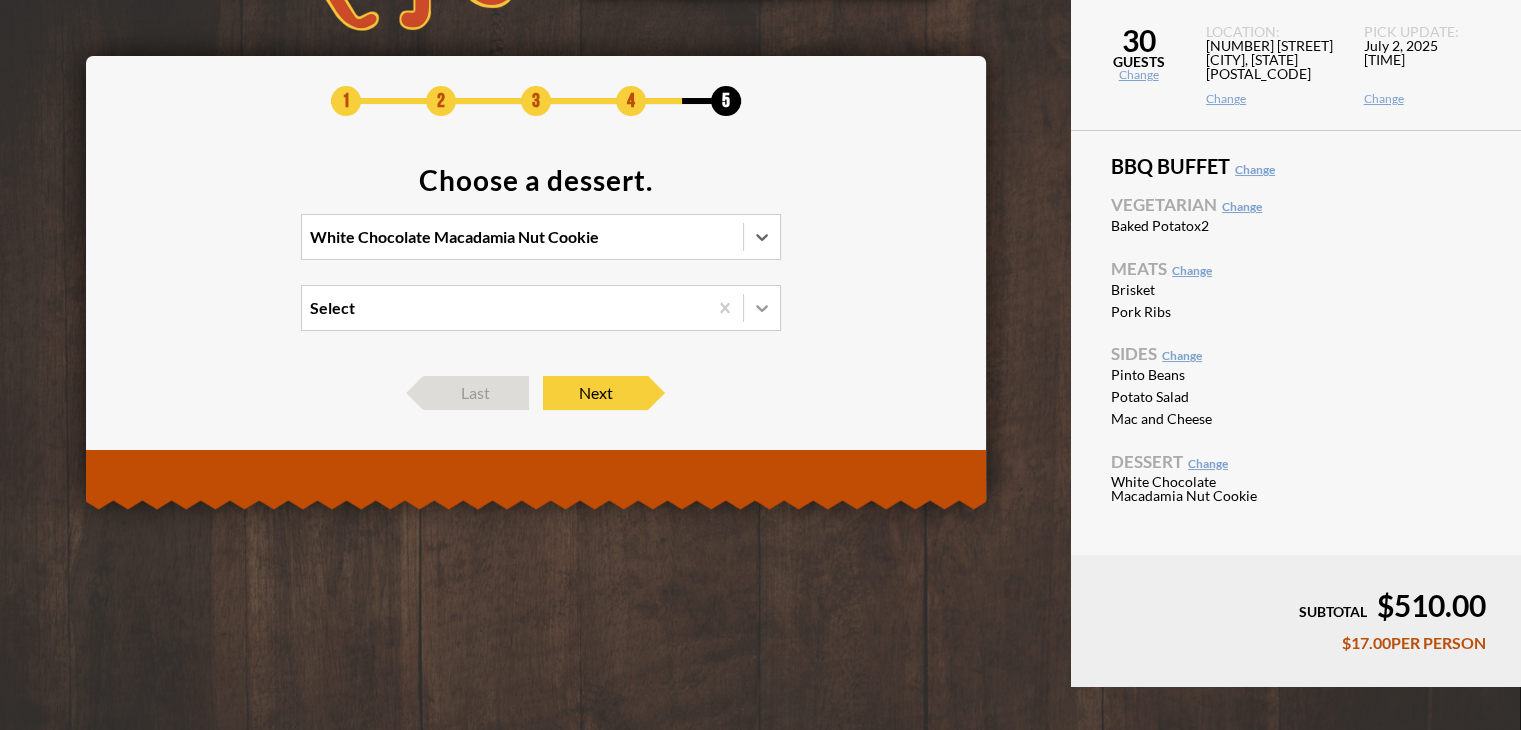 click at bounding box center [762, 308] 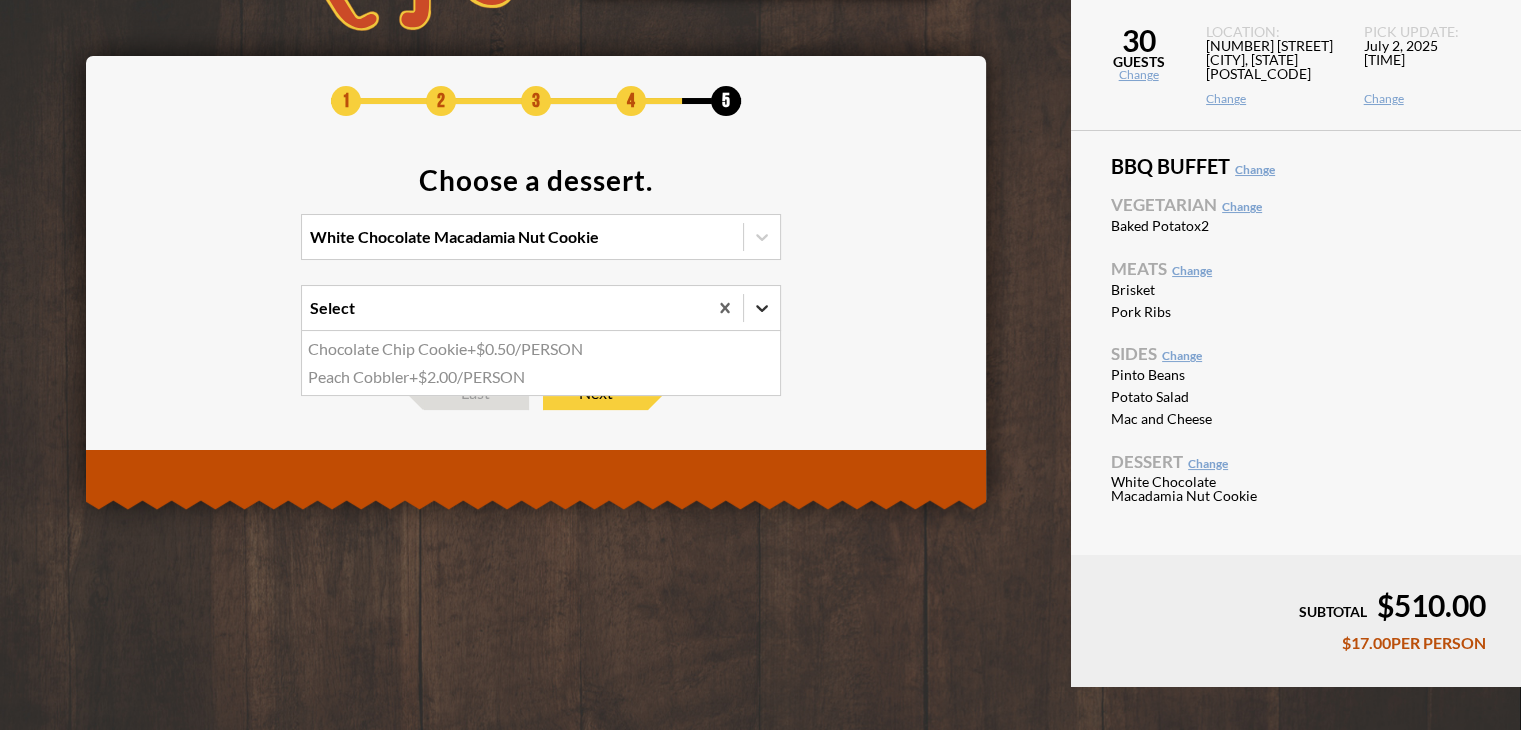 click at bounding box center (762, 308) 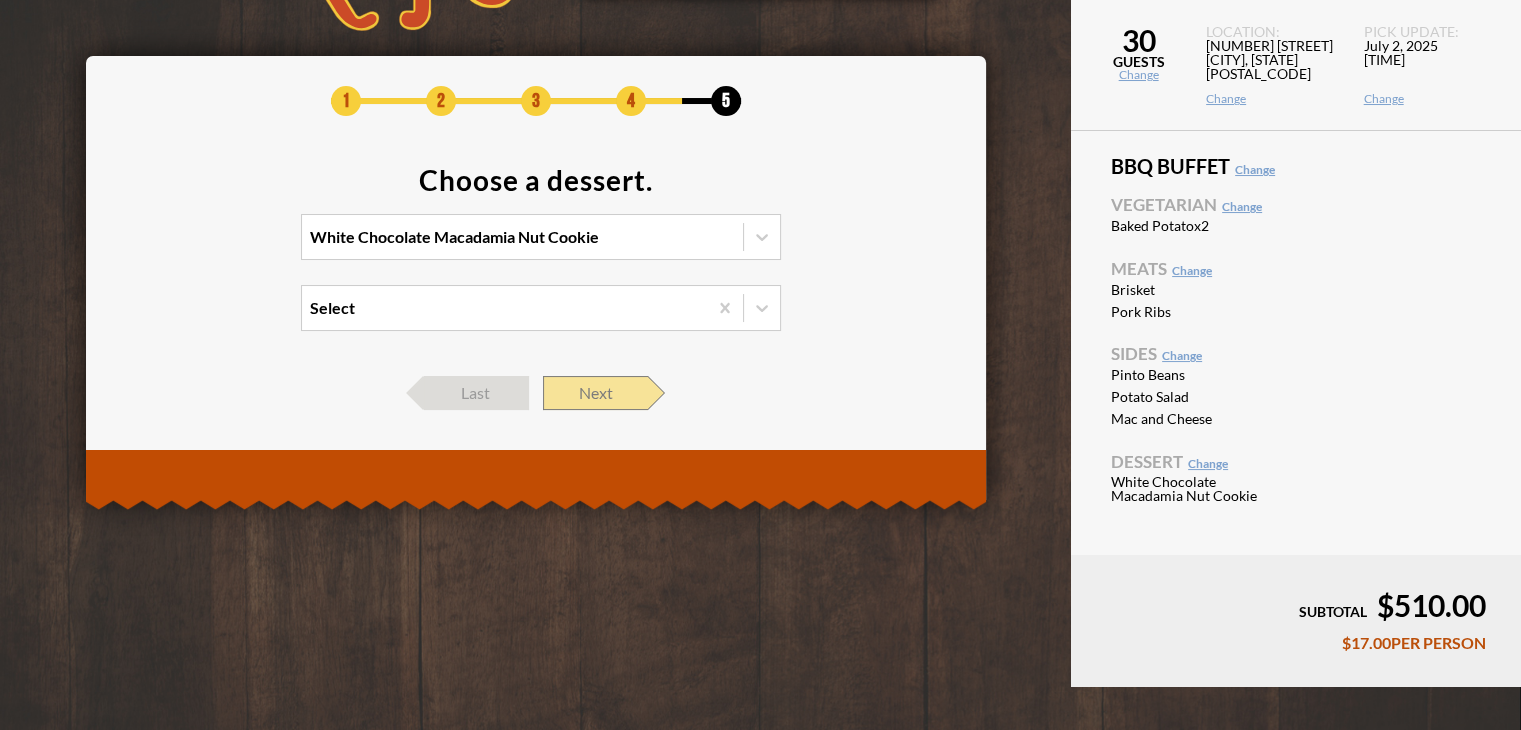 click on "Next" at bounding box center (476, 393) 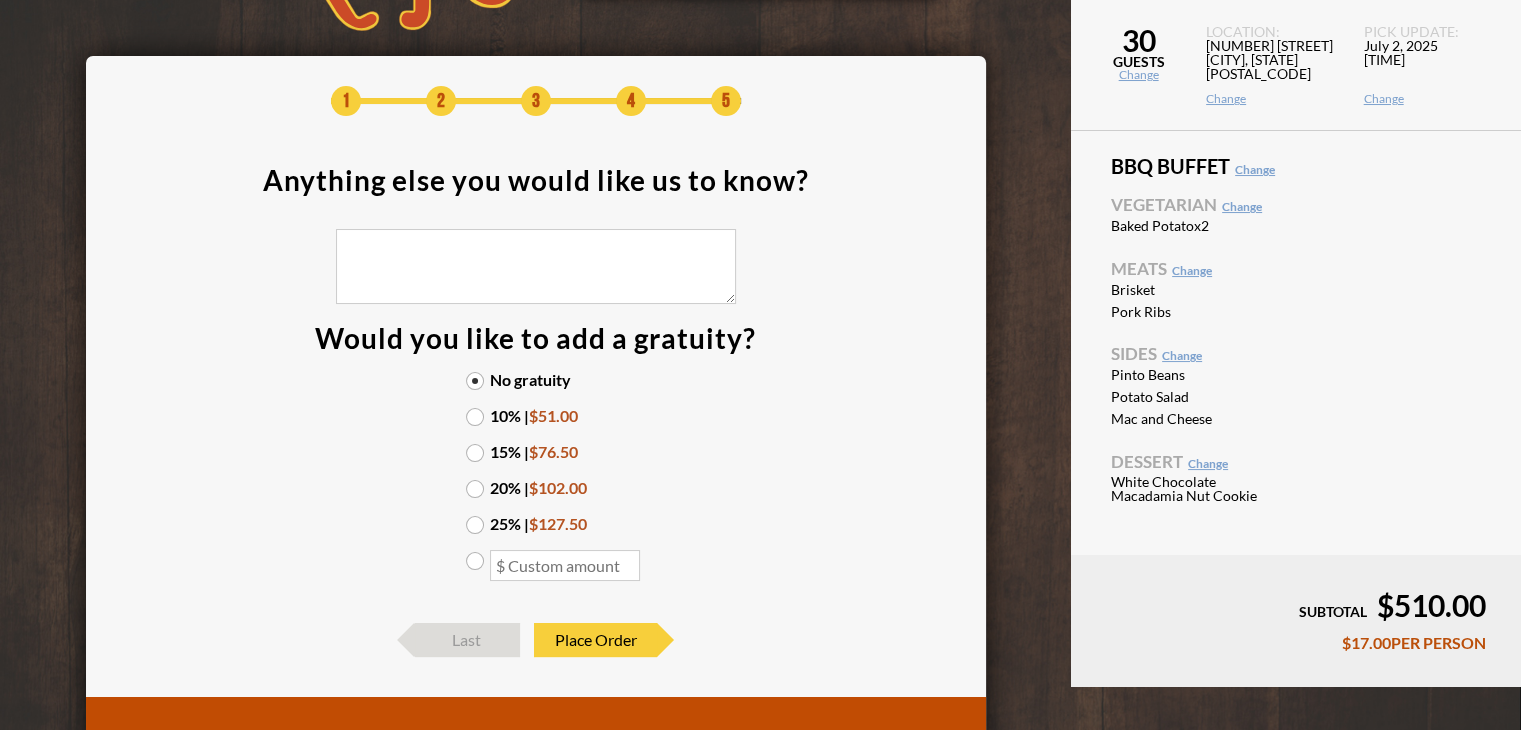 click on "20% |  $102.00" at bounding box center (536, 488) 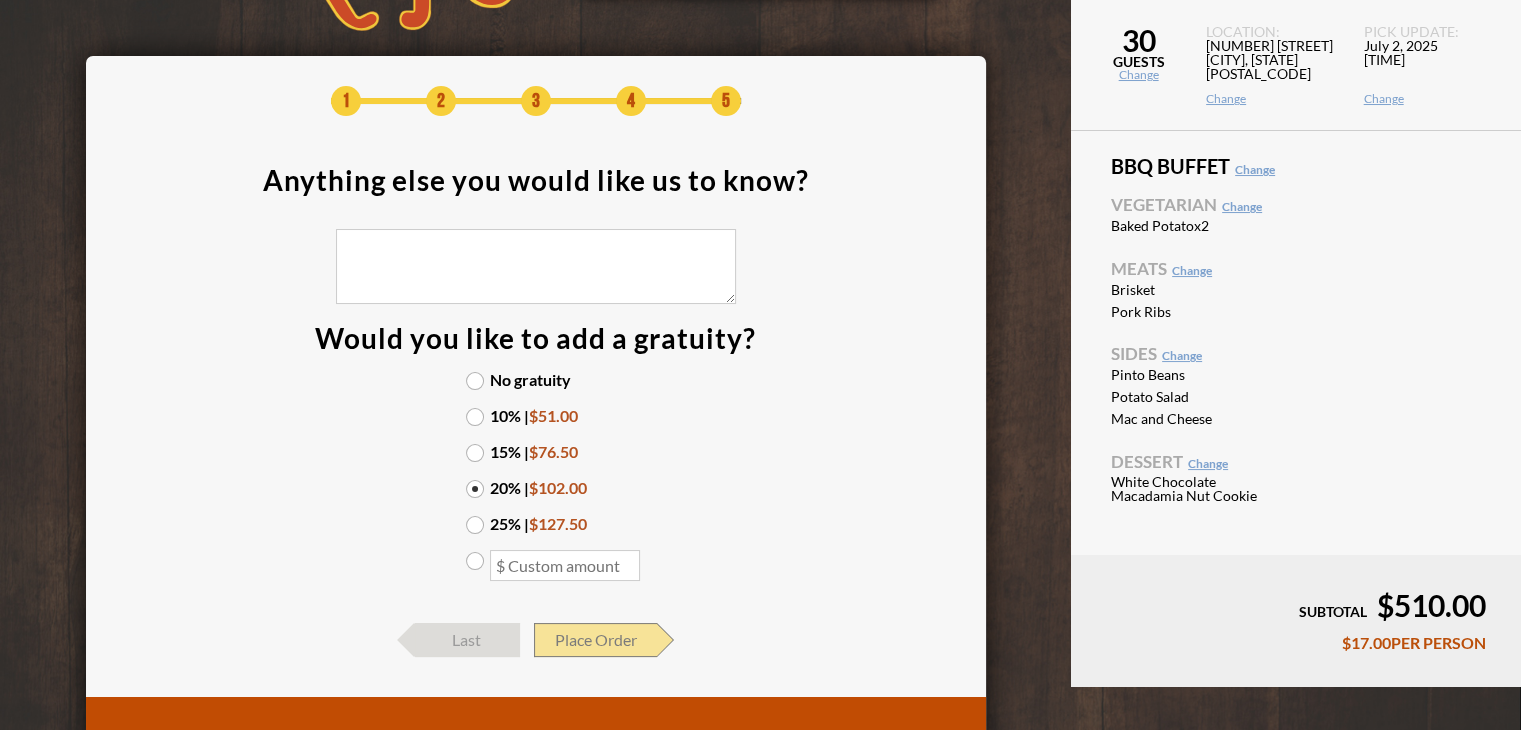 click on "Place Order" at bounding box center (467, 640) 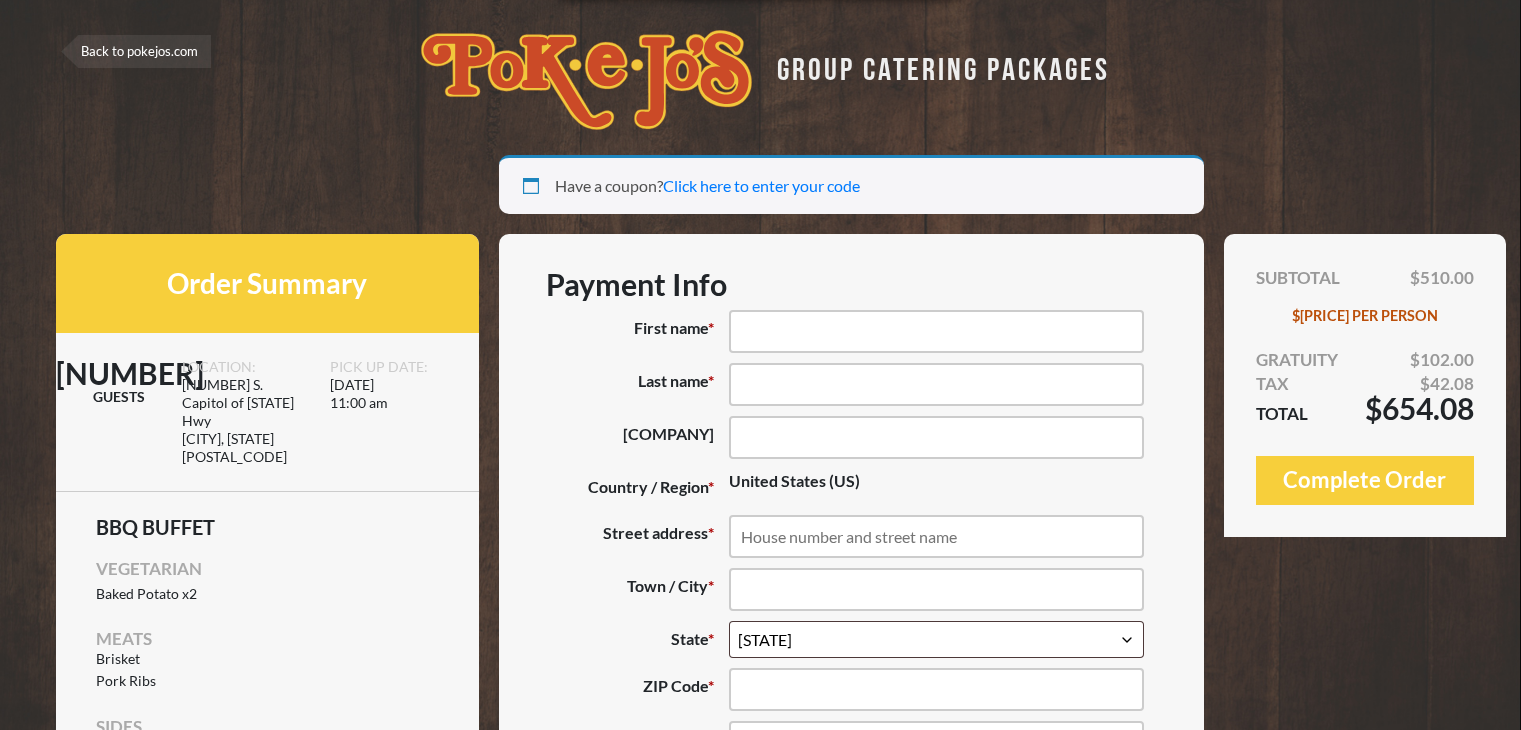 scroll, scrollTop: 0, scrollLeft: 0, axis: both 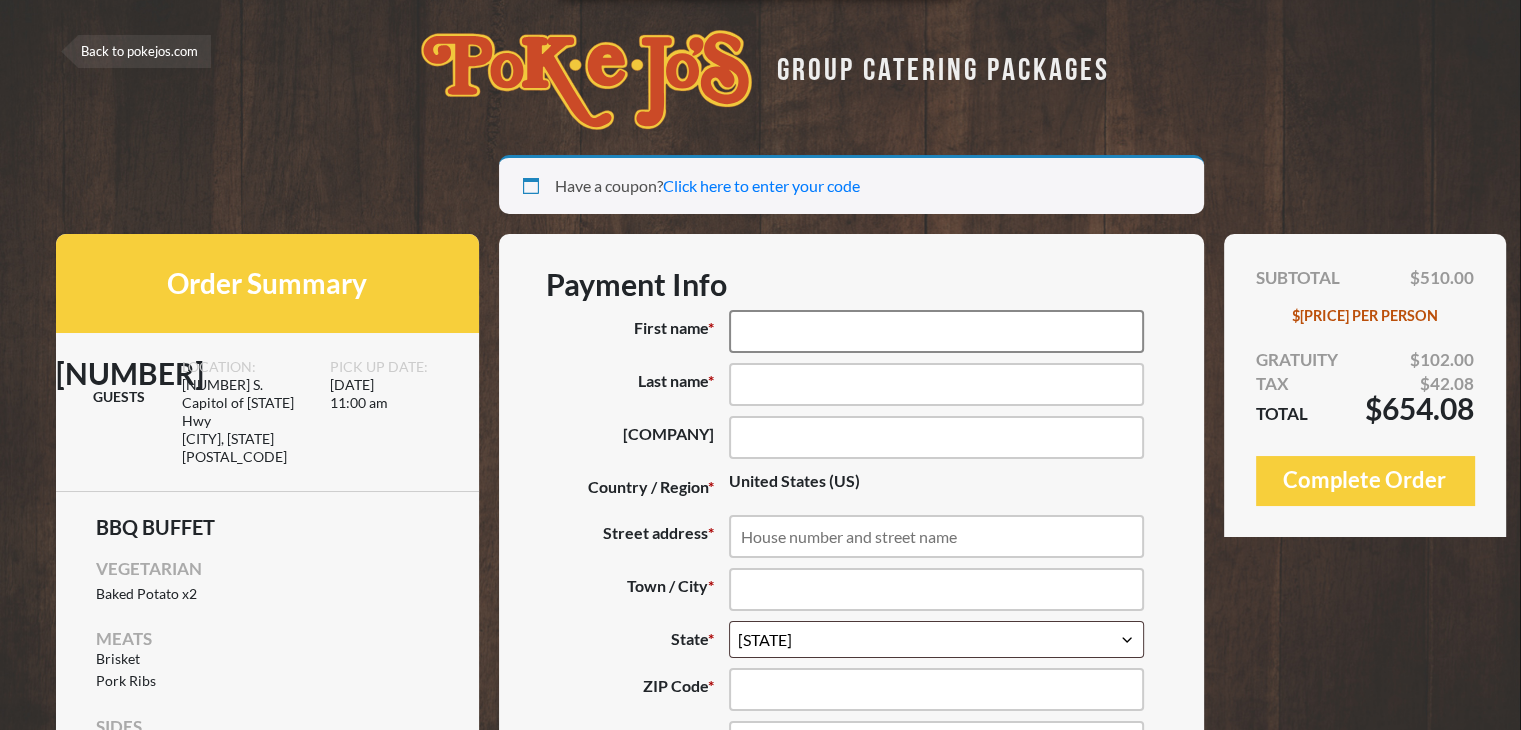 click on "First name *" at bounding box center (936, 331) 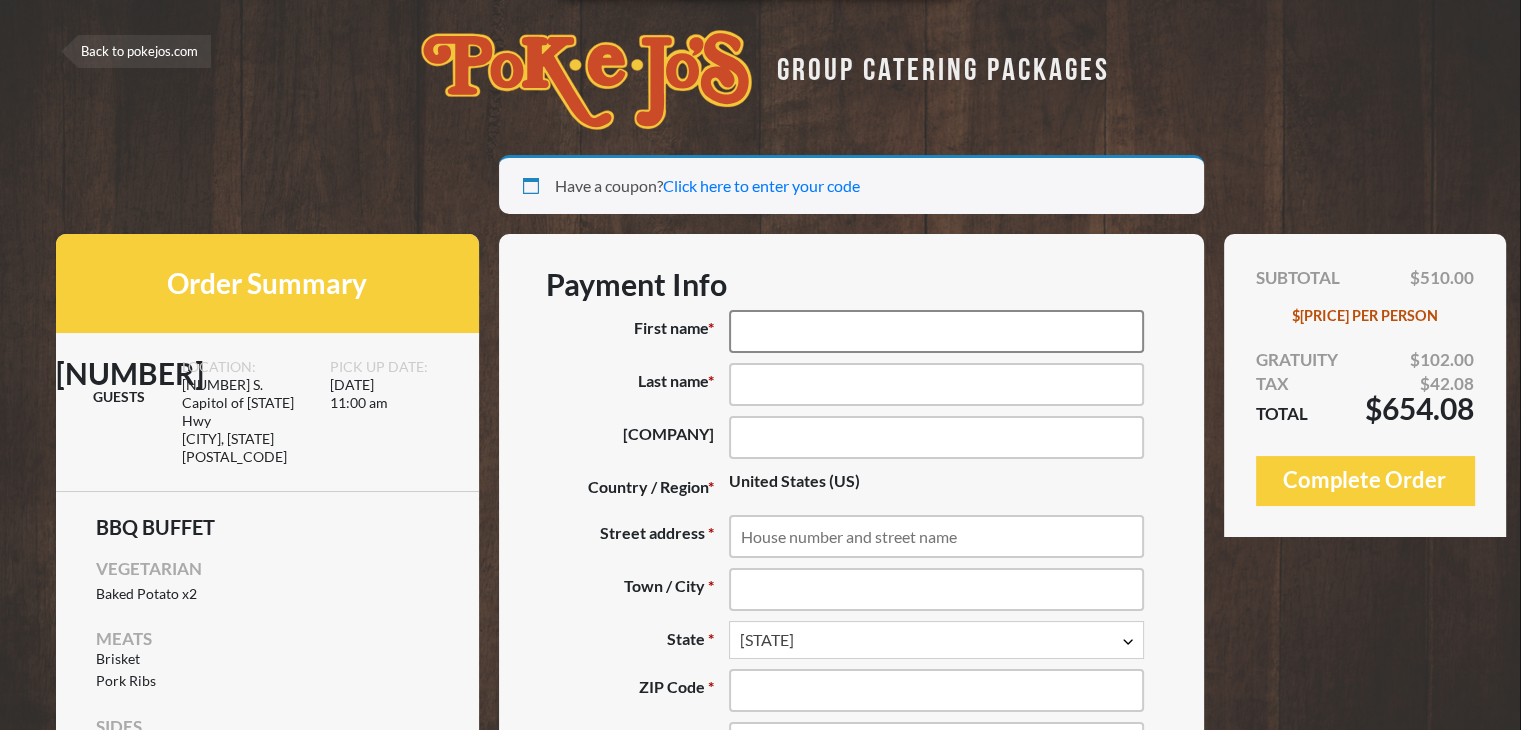 click on "First name *" at bounding box center (936, 331) 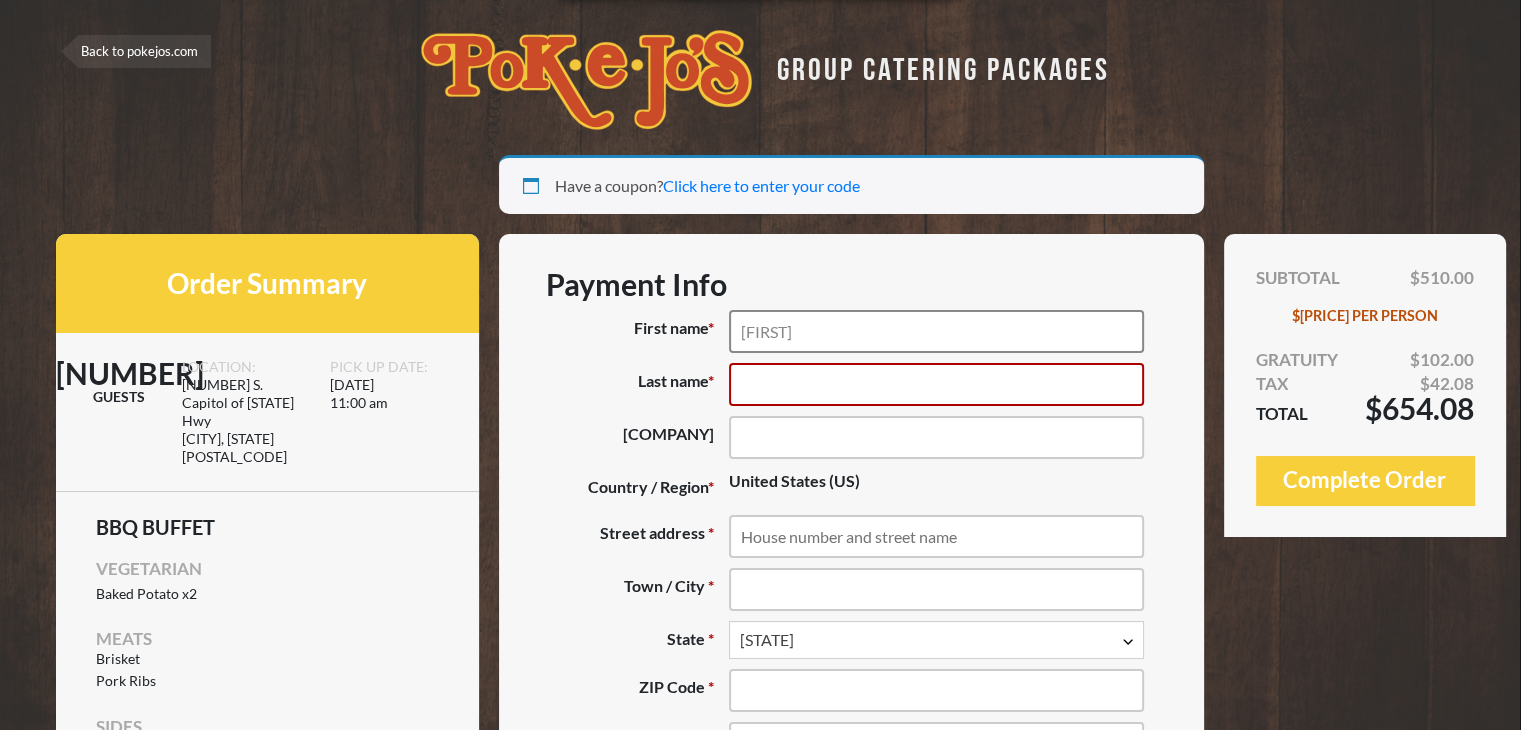 type on "[FIRST]" 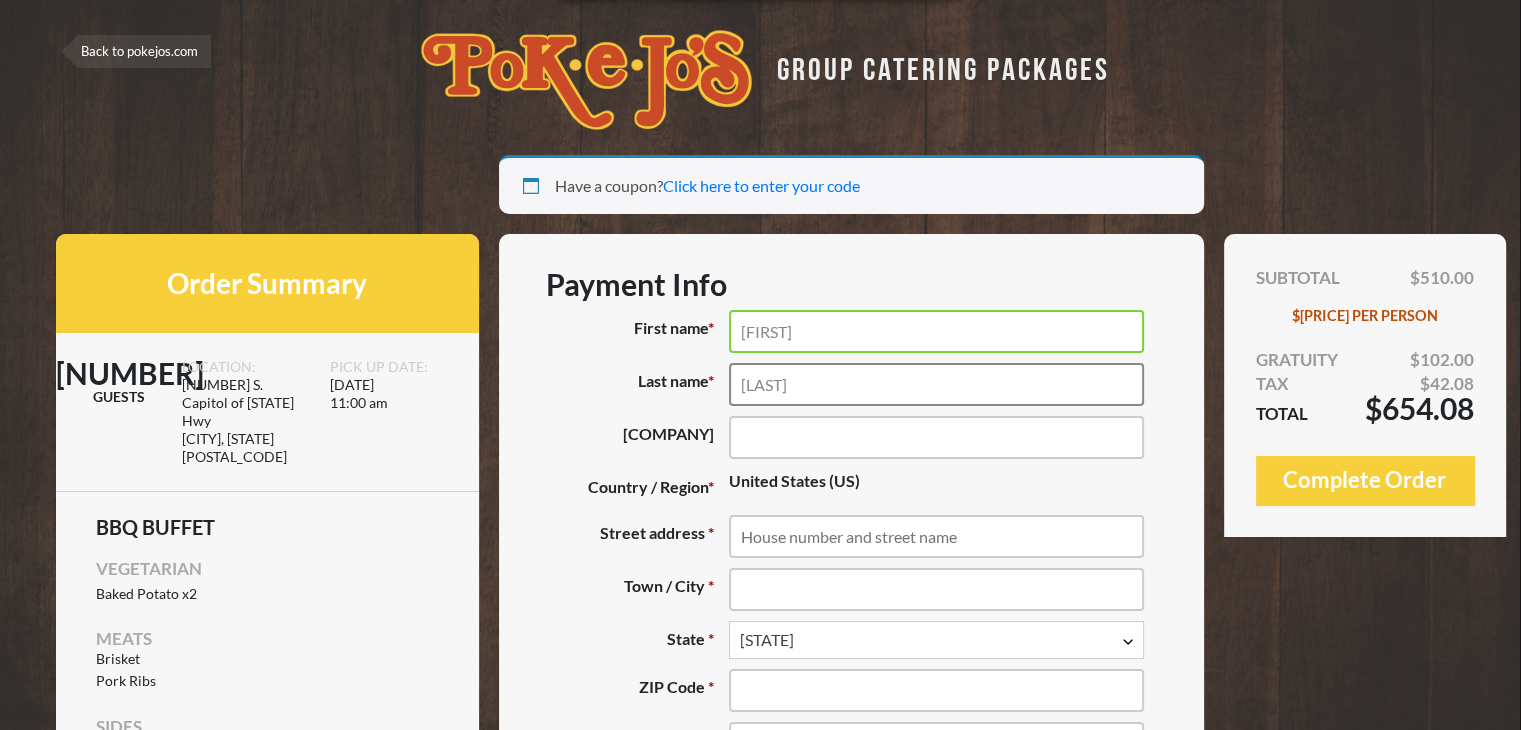 type on "[LAST]" 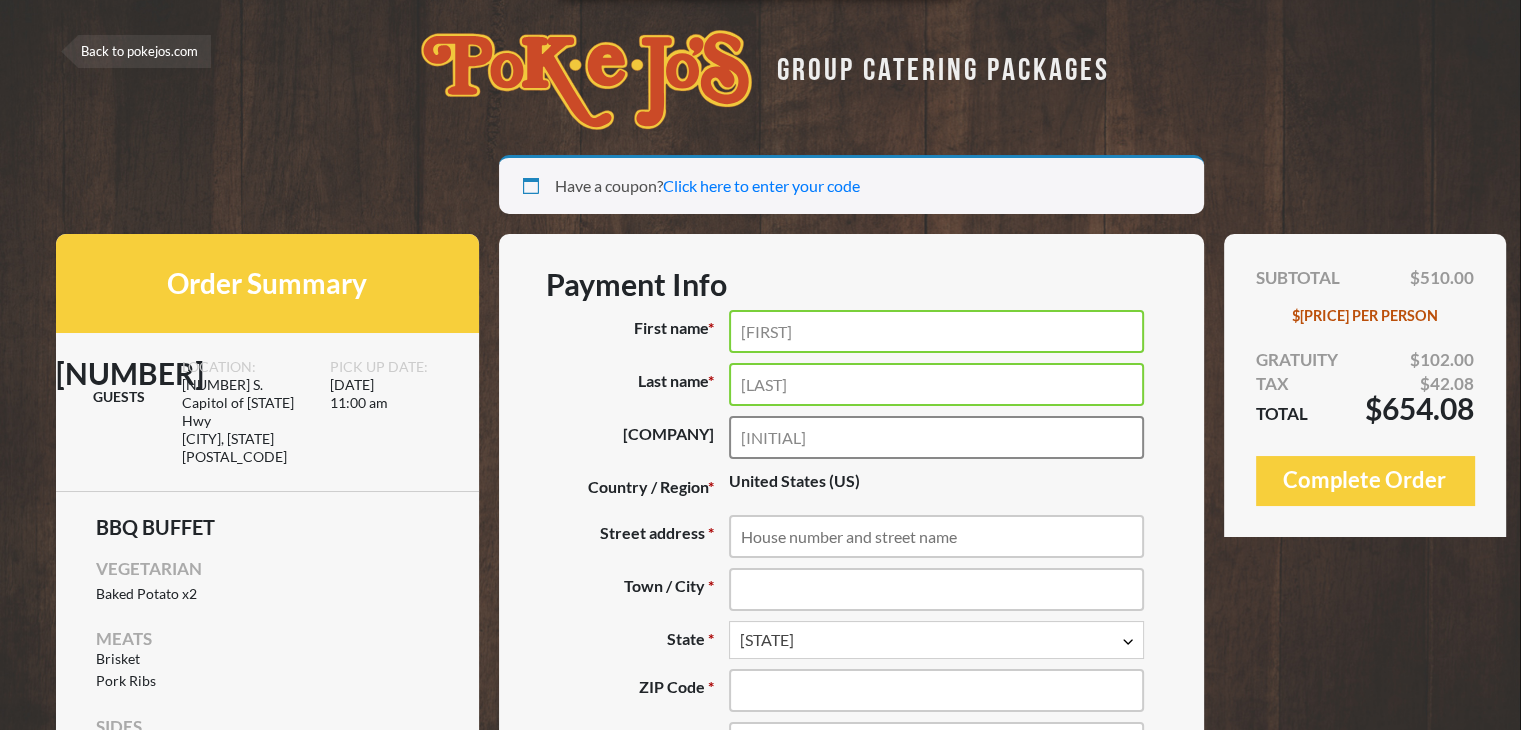 type on "Superior Skilled Trades" 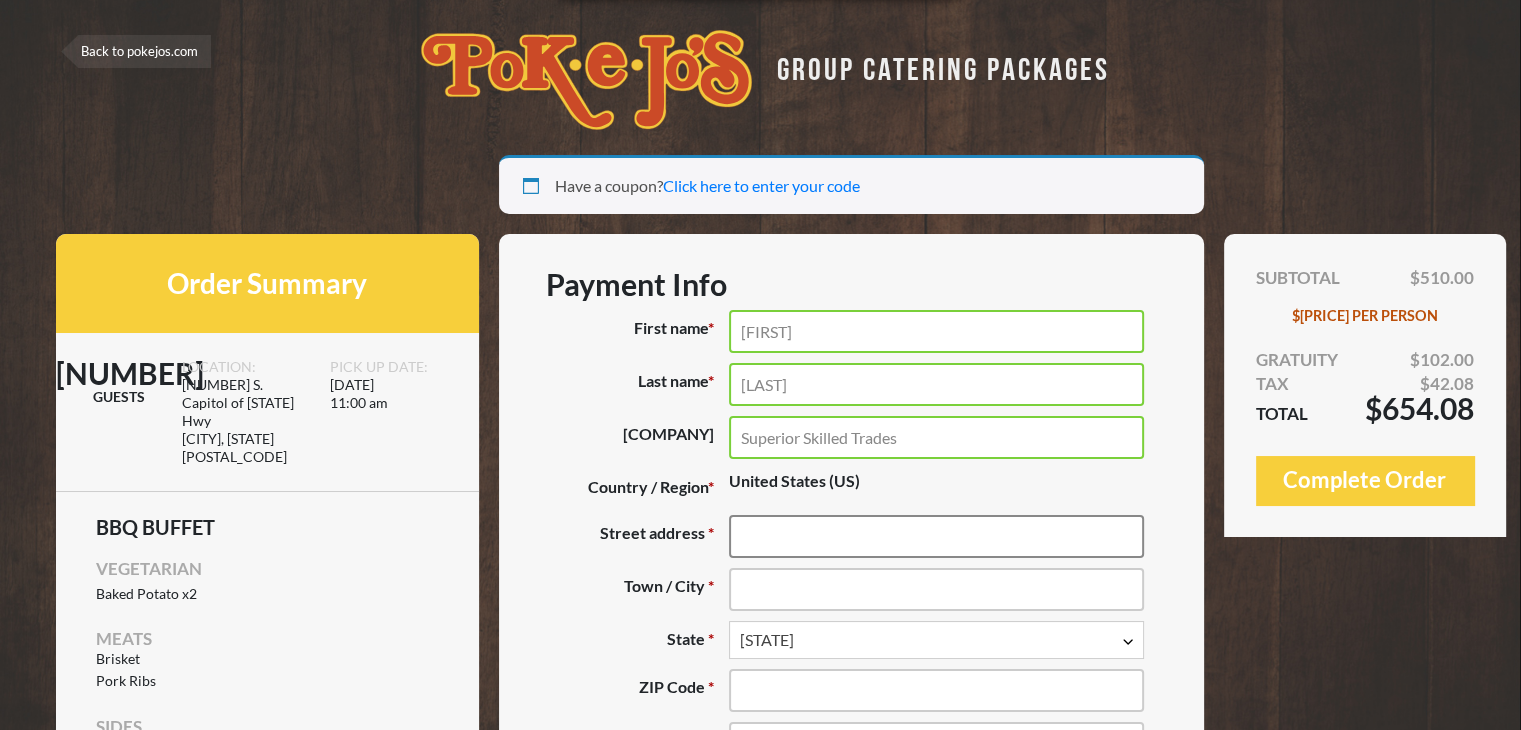 click on "Street address   *" at bounding box center [936, 536] 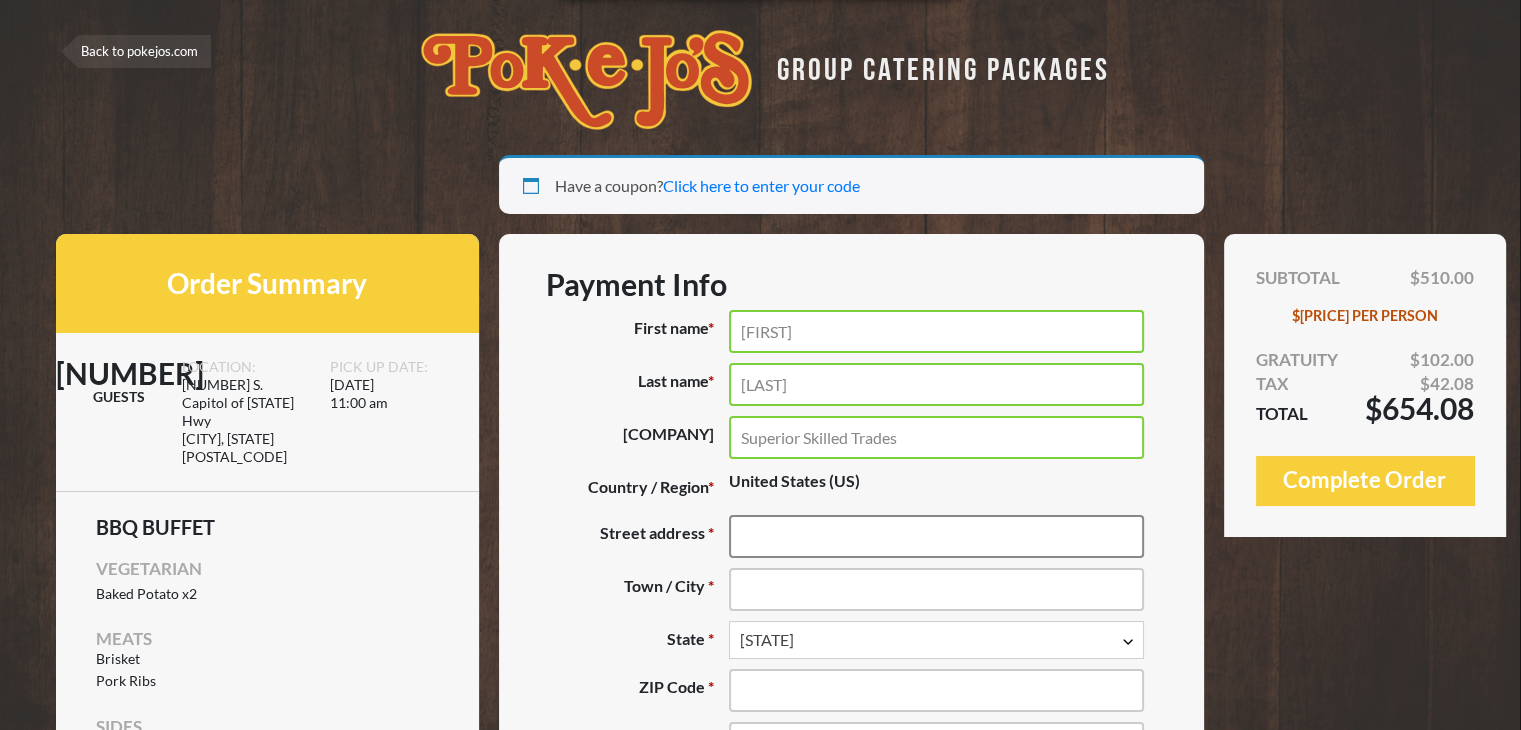 type on "[NUMBER] [STREET] Ste [NUMBER]" 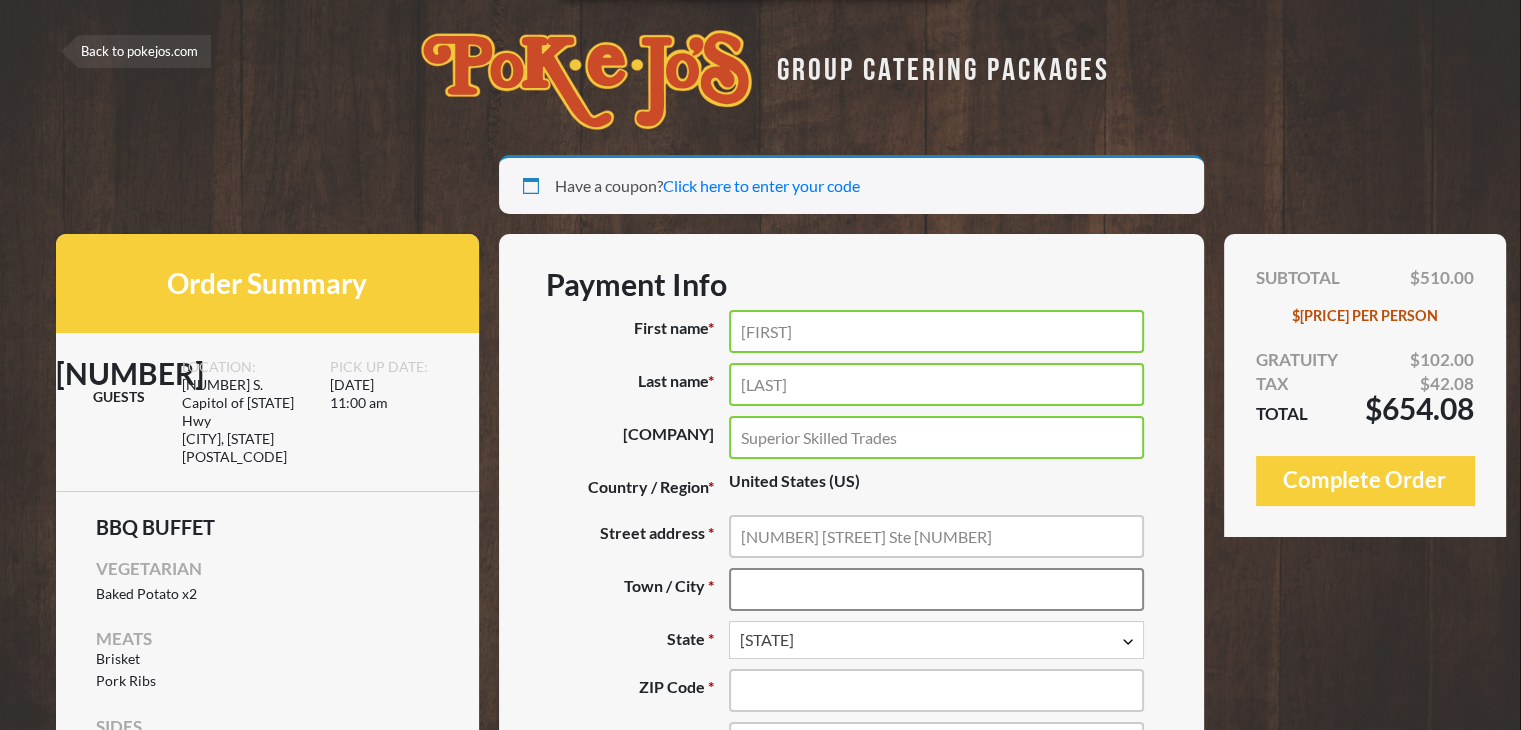 type on "Rocklidge" 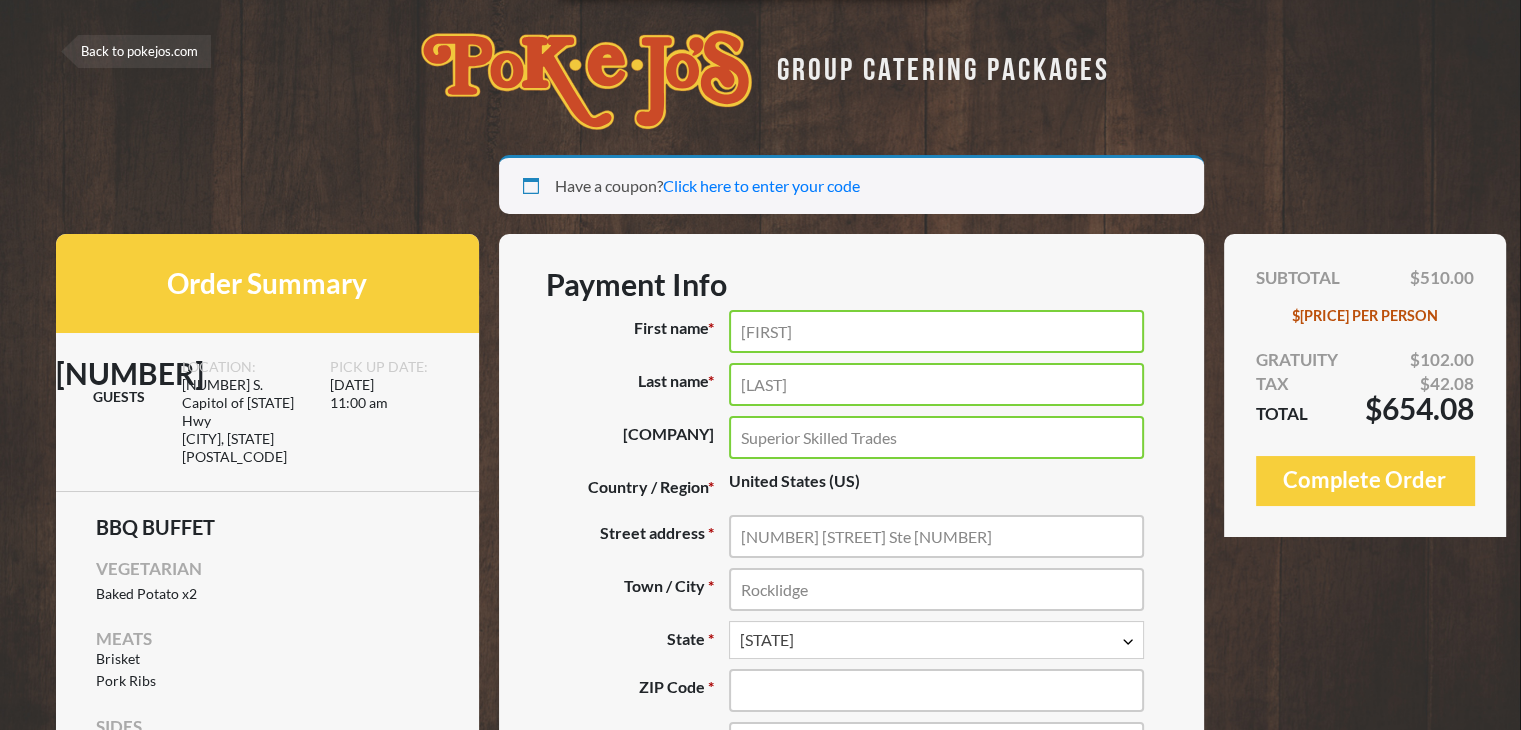 select on "FL" 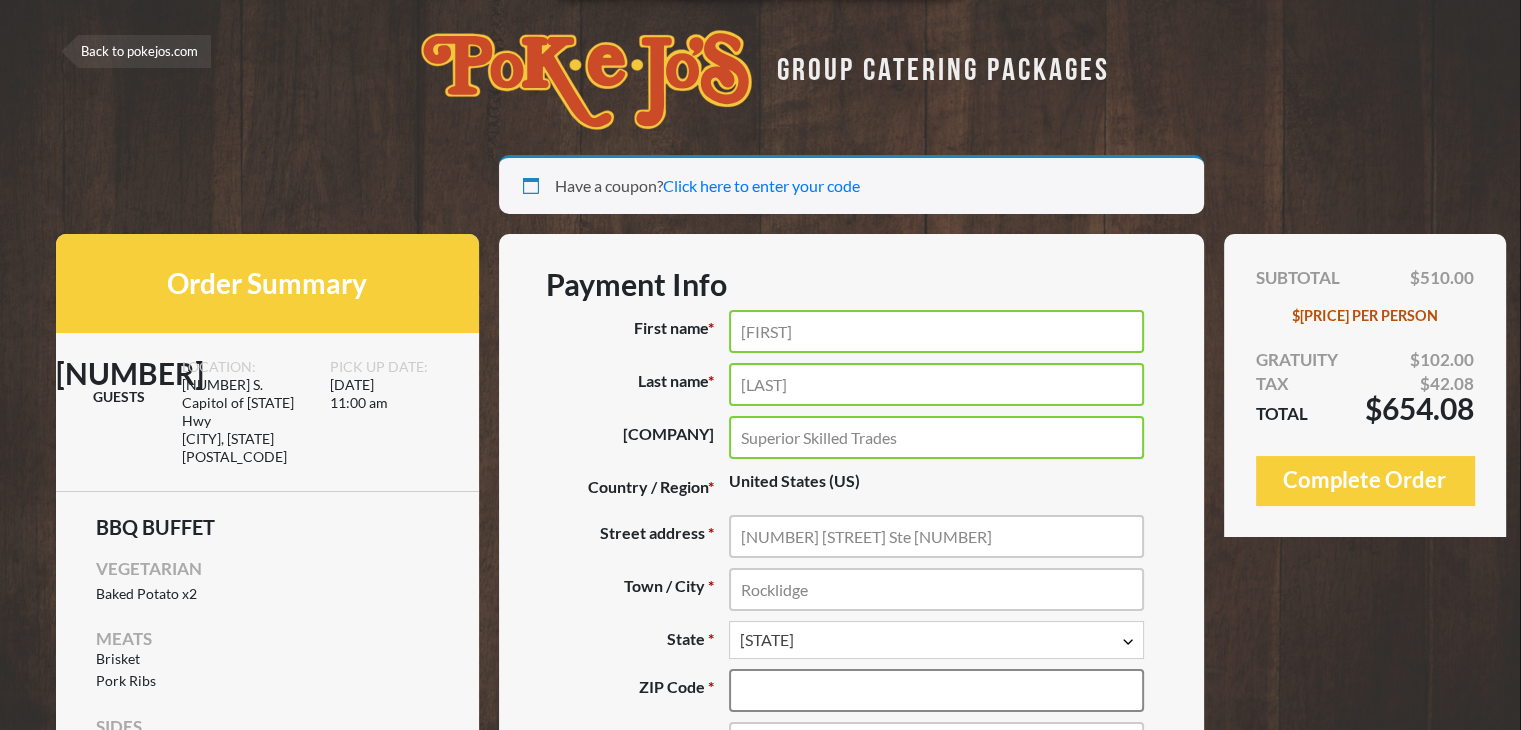 type on "[POSTAL_CODE]" 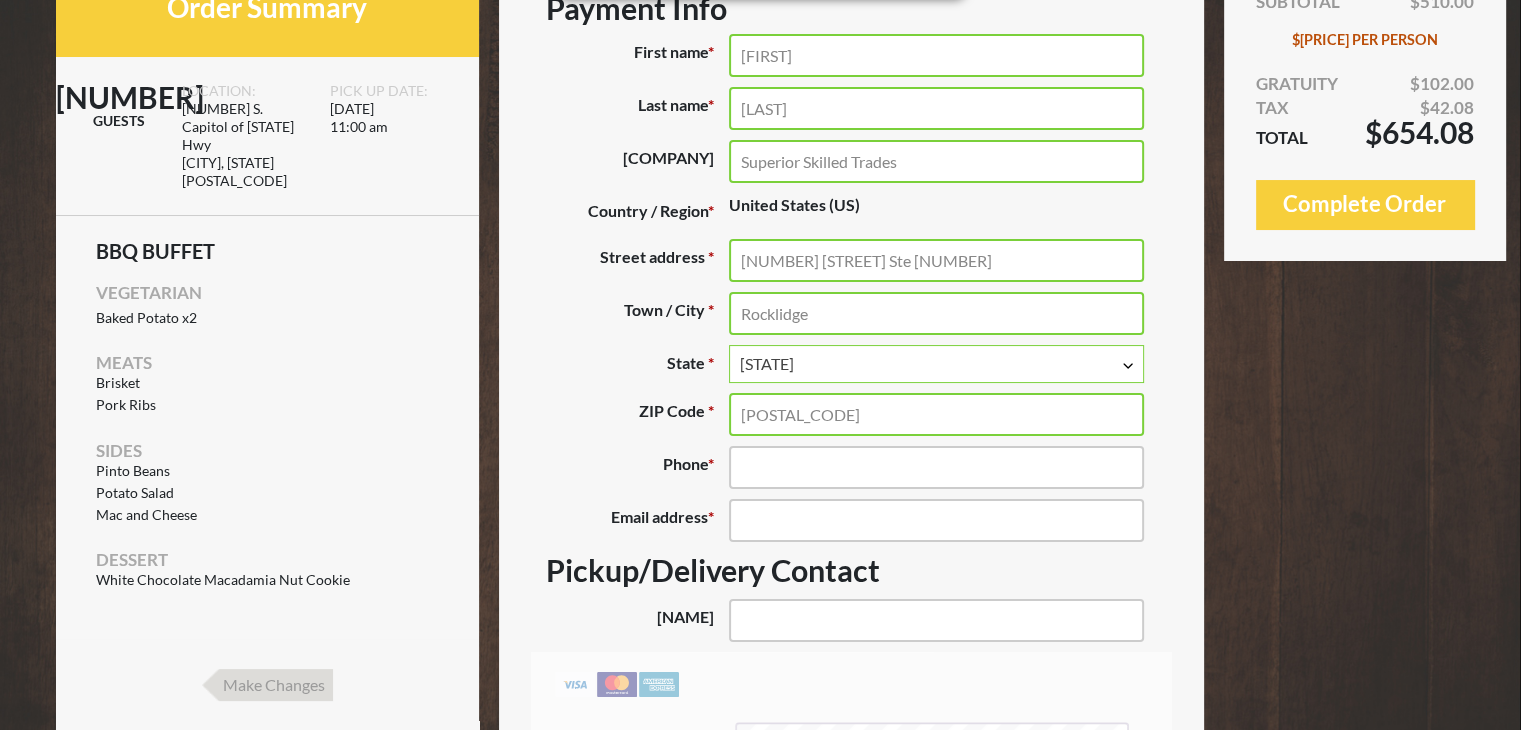 scroll, scrollTop: 300, scrollLeft: 0, axis: vertical 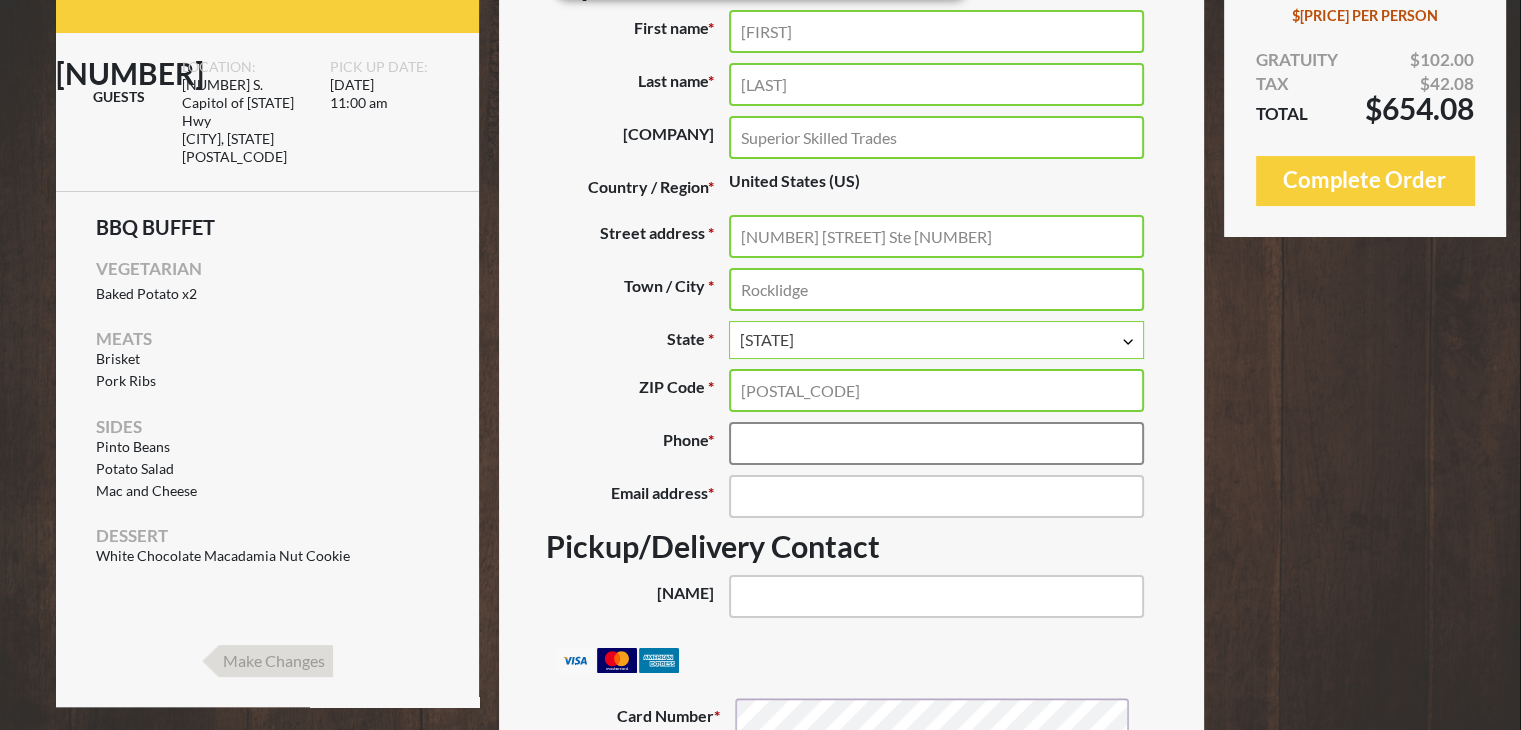 click on "Phone *" at bounding box center (936, 443) 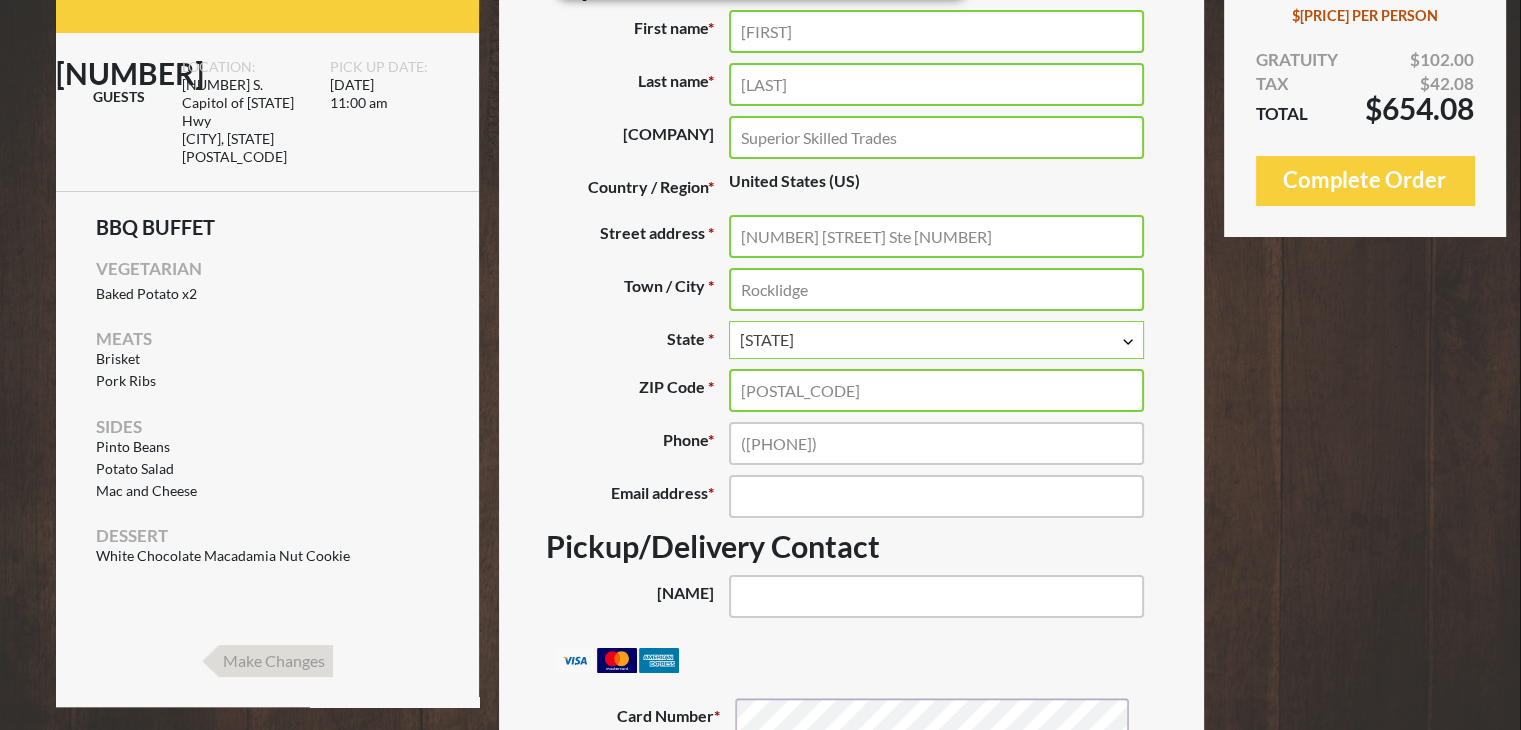 type on "[EMAIL]" 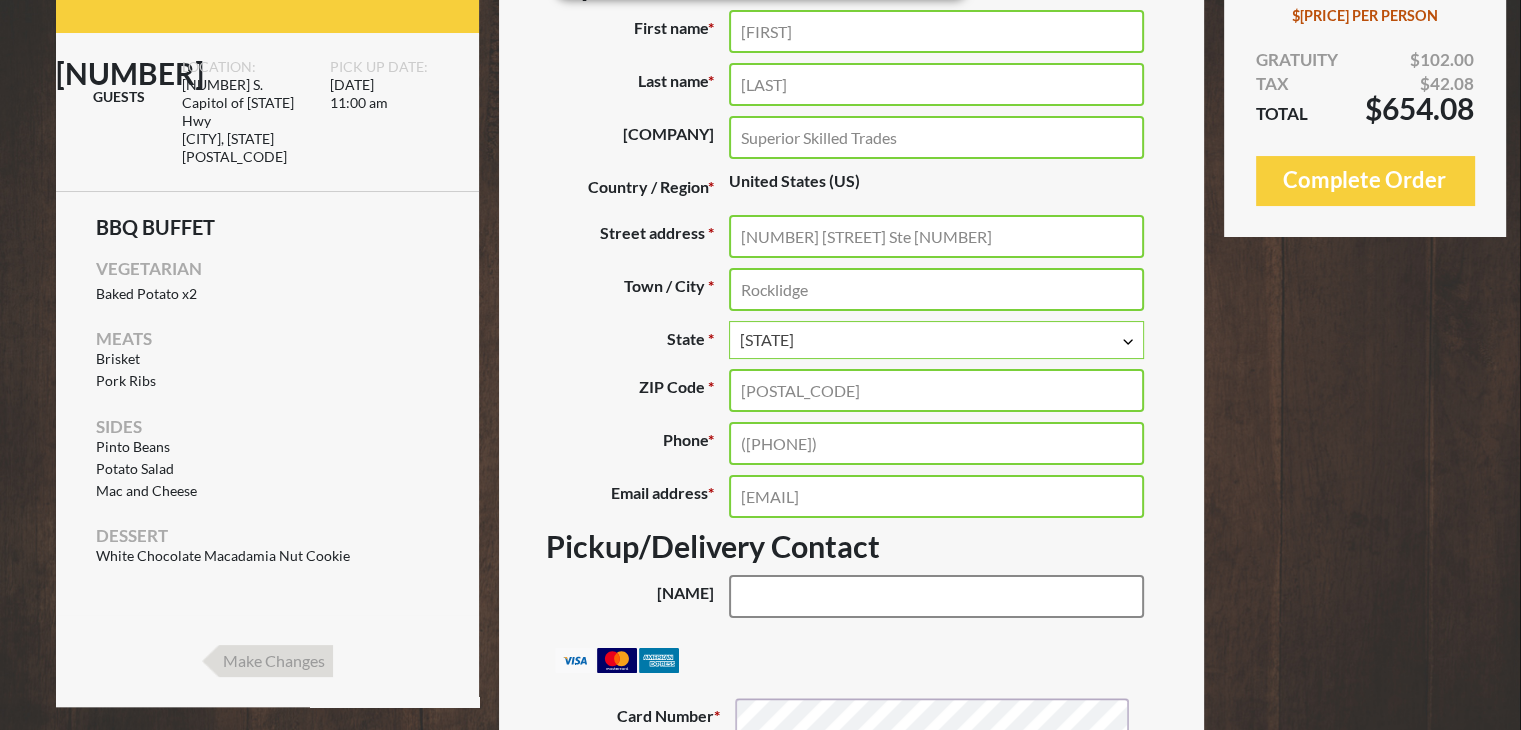 click on "[NAME] (optional)" at bounding box center (936, 596) 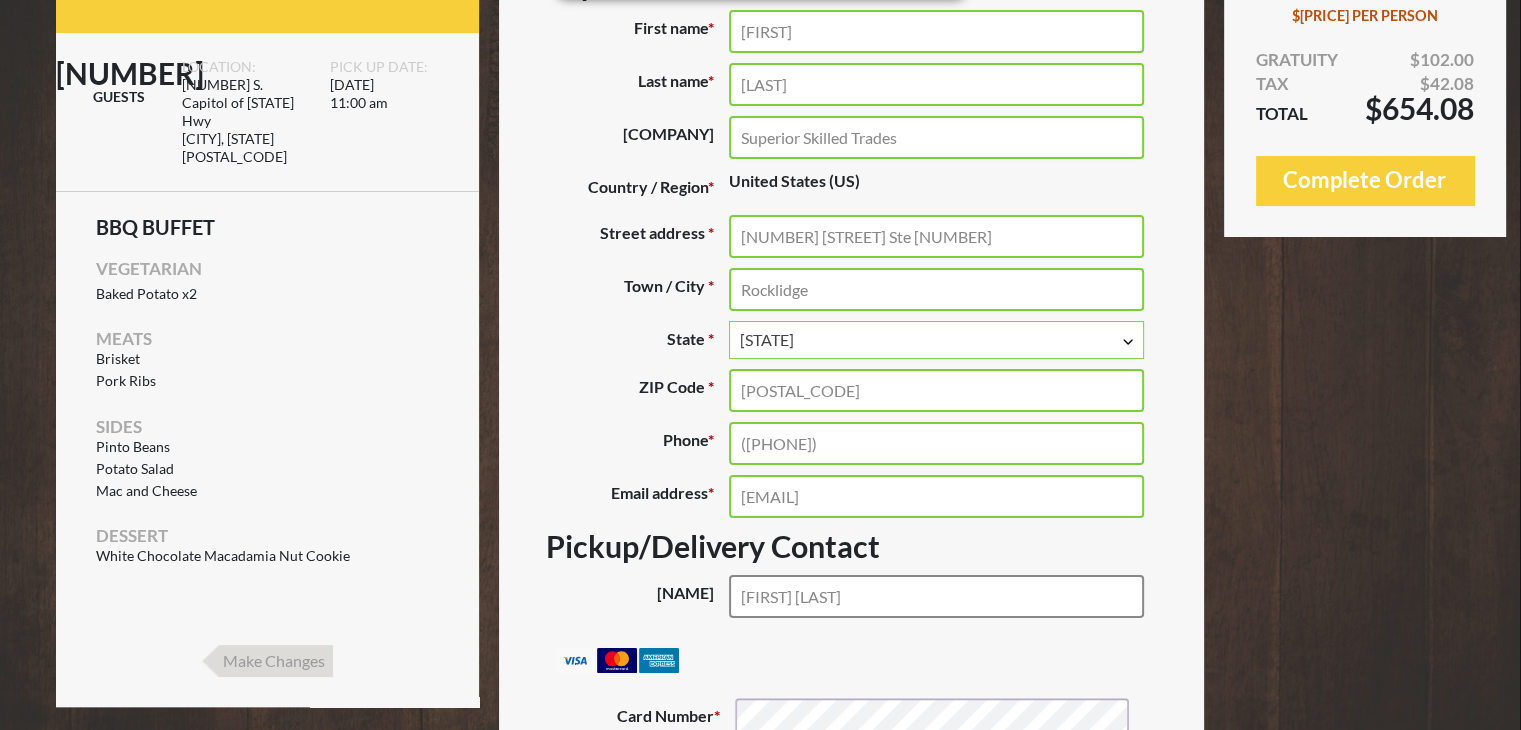 type on "[FIRST] [LAST]" 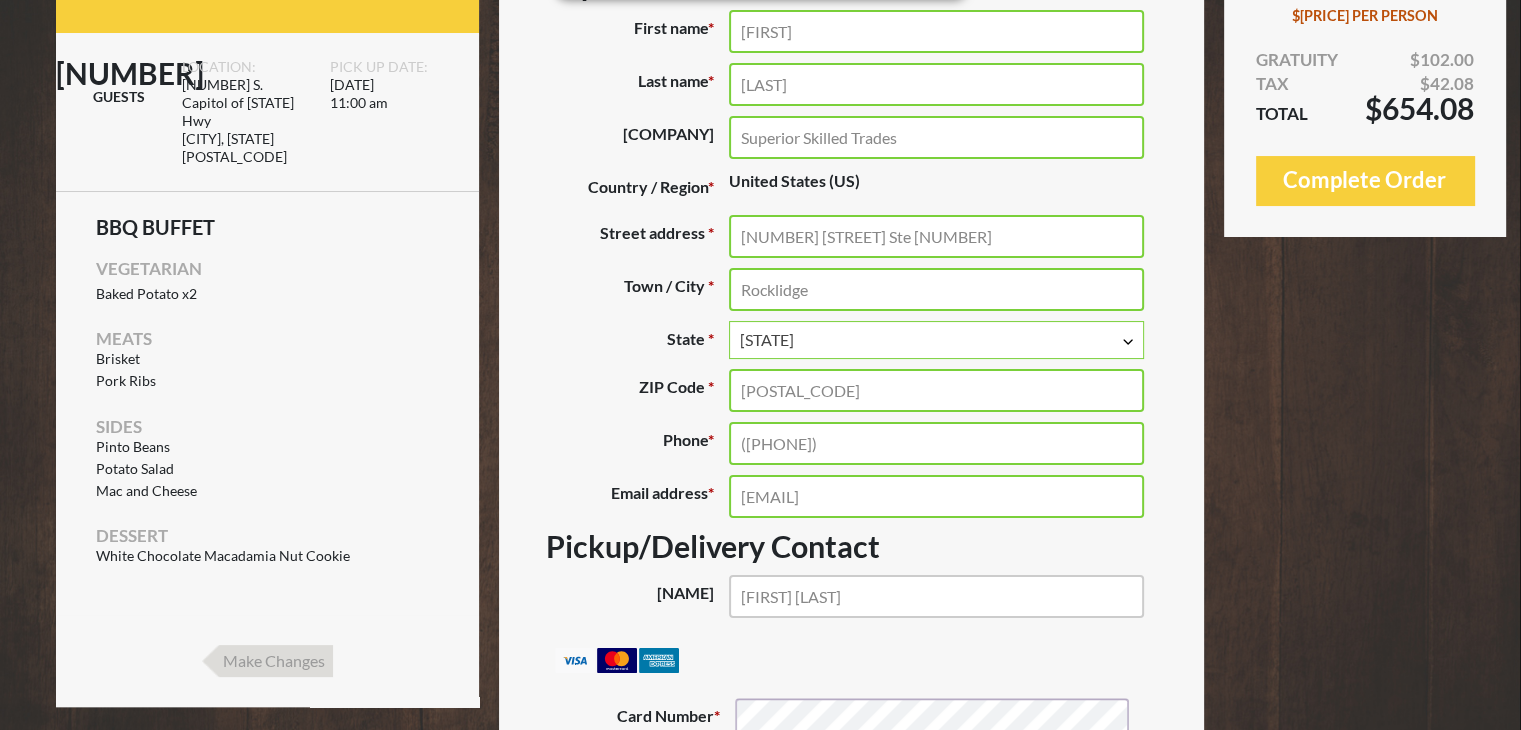 click on "[EMAIL] *" at bounding box center (637, 496) 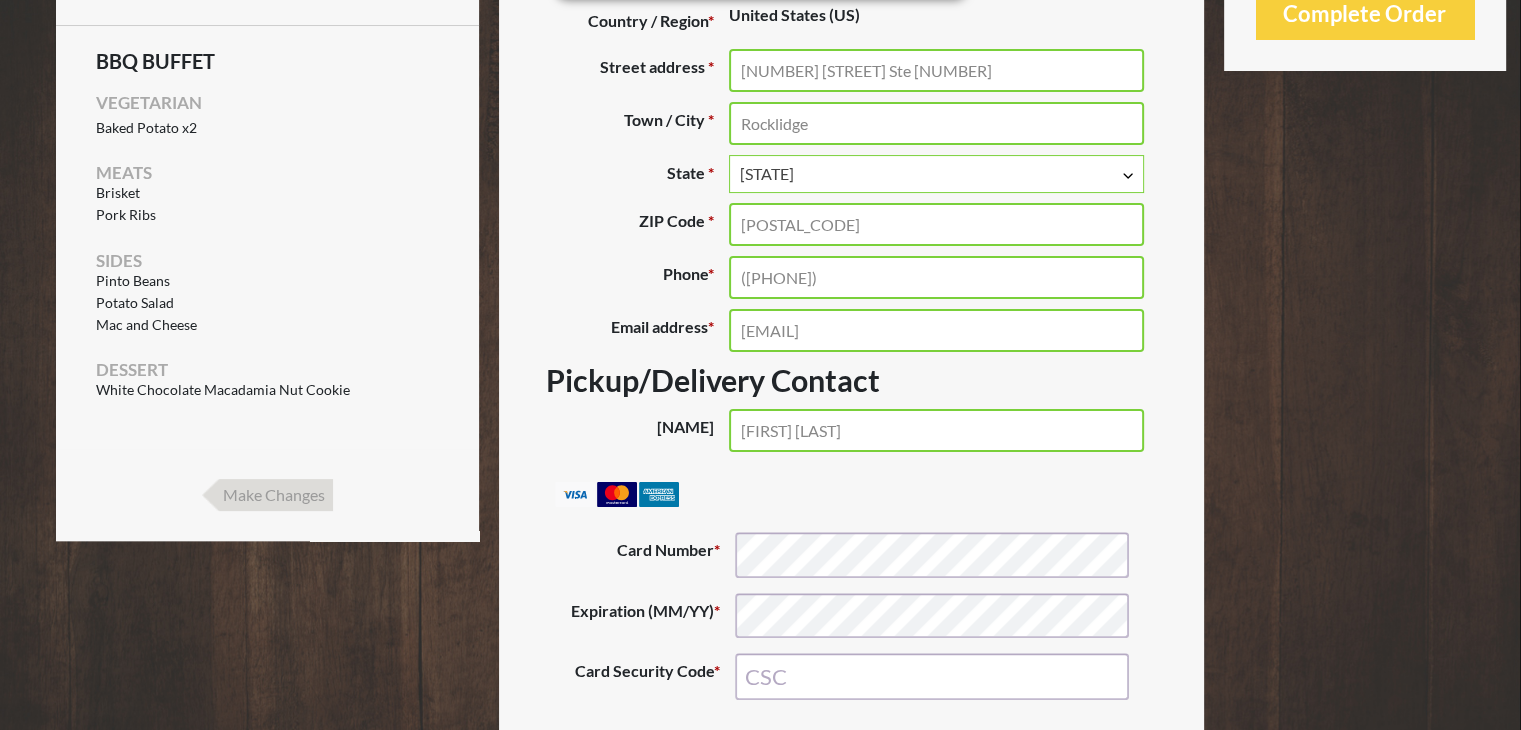 scroll, scrollTop: 500, scrollLeft: 0, axis: vertical 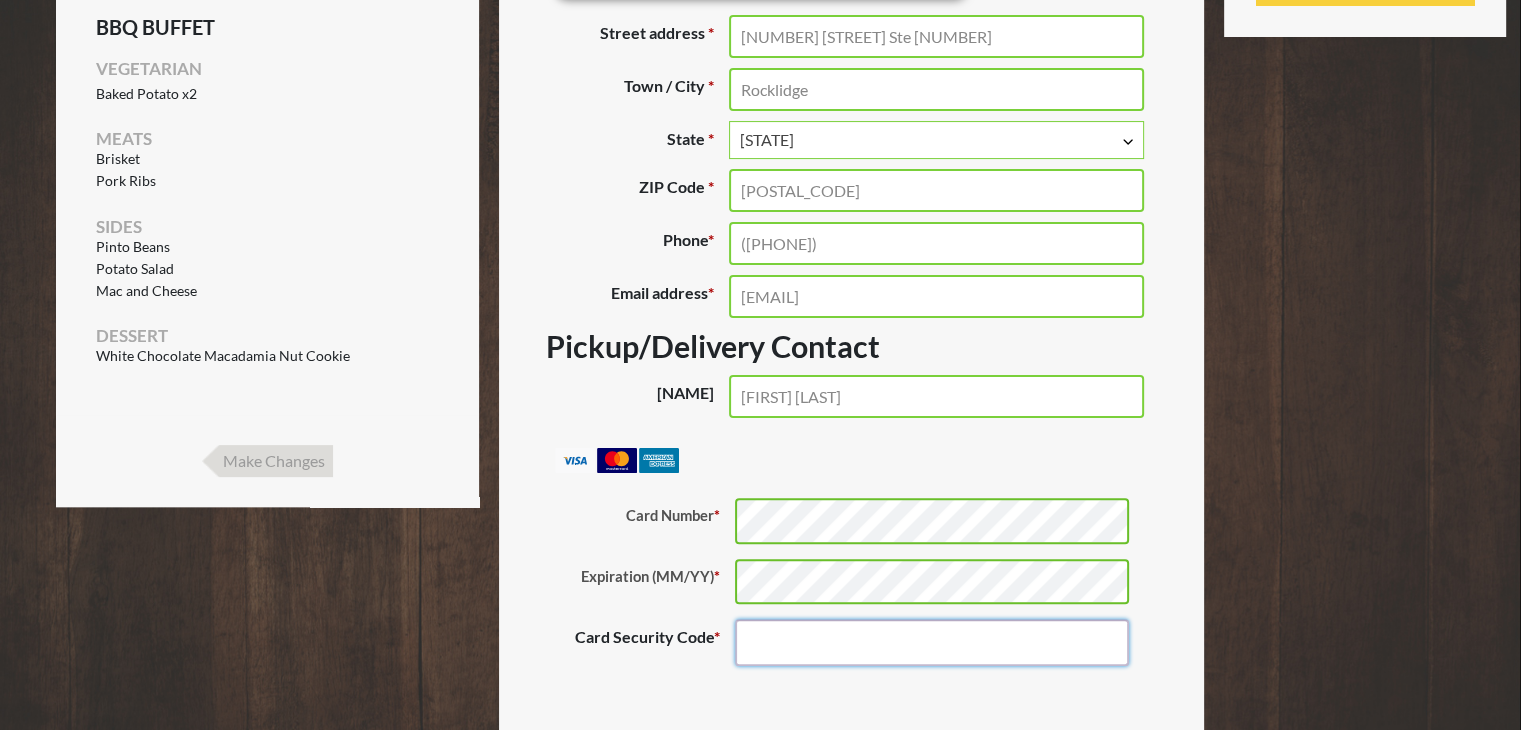 click on "Card Security Code *" at bounding box center (932, 642) 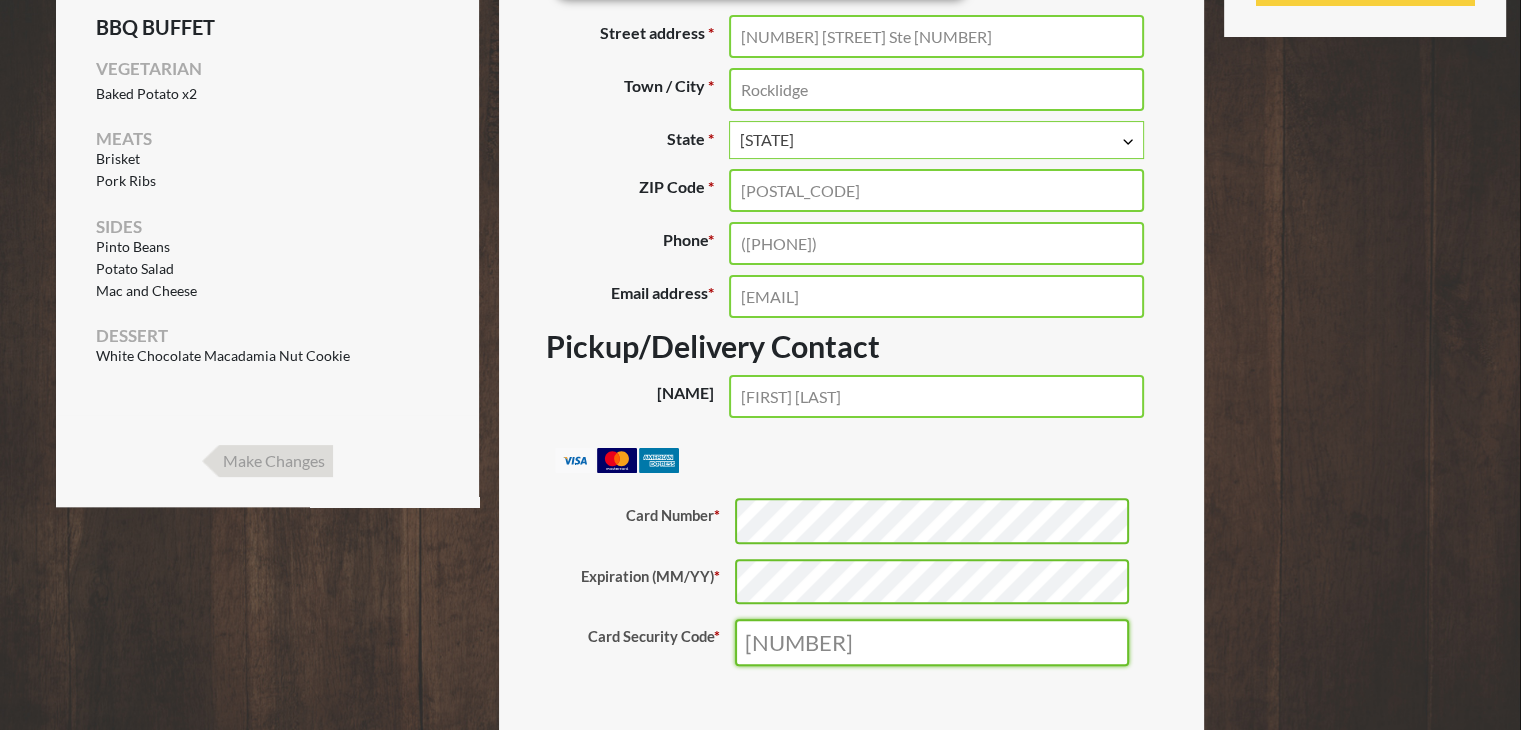 type on "[NUMBER]" 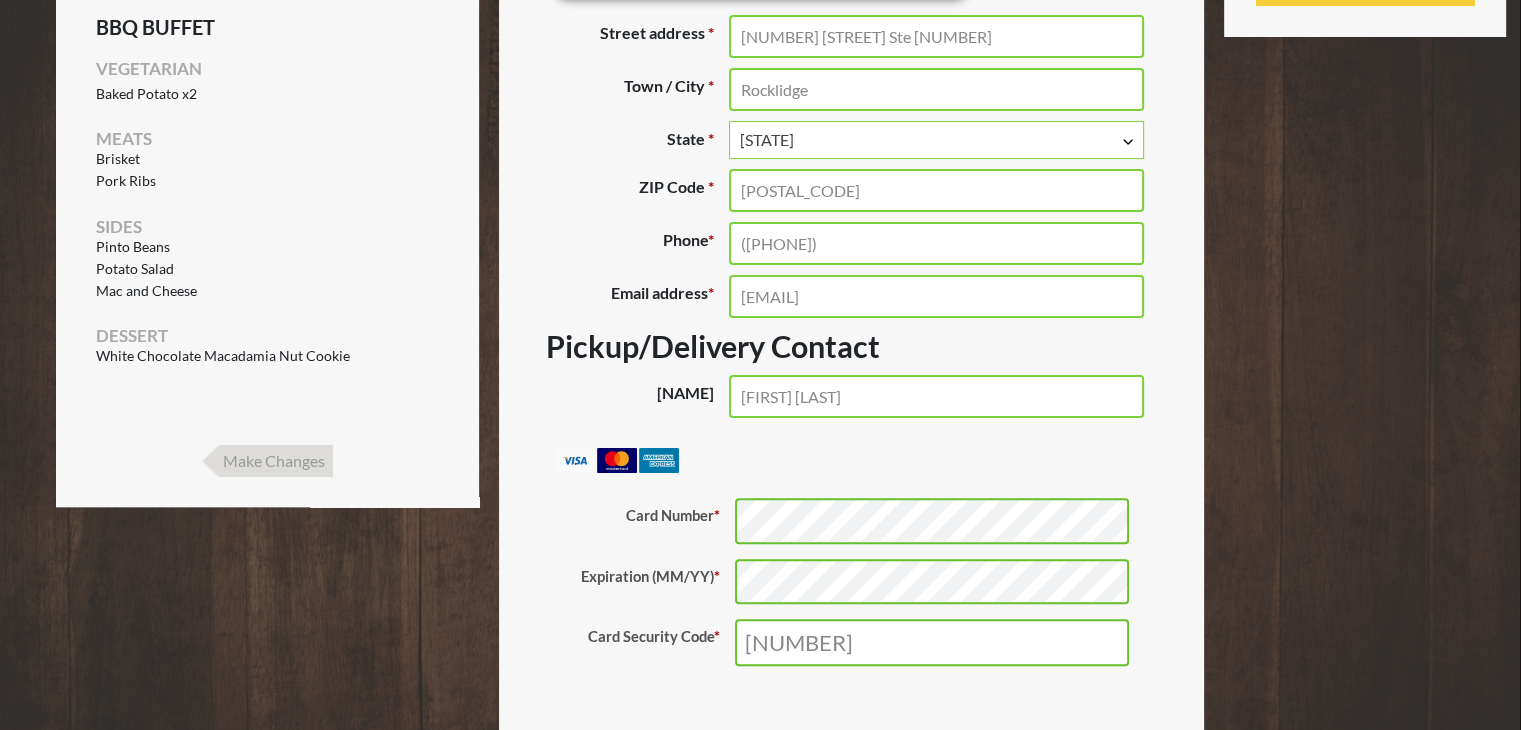 click on "Pay securely using your credit card. Payment Info Card Number * Expiration (MM/YY) * Card Security Code * [NUMBER]" at bounding box center [851, 577] 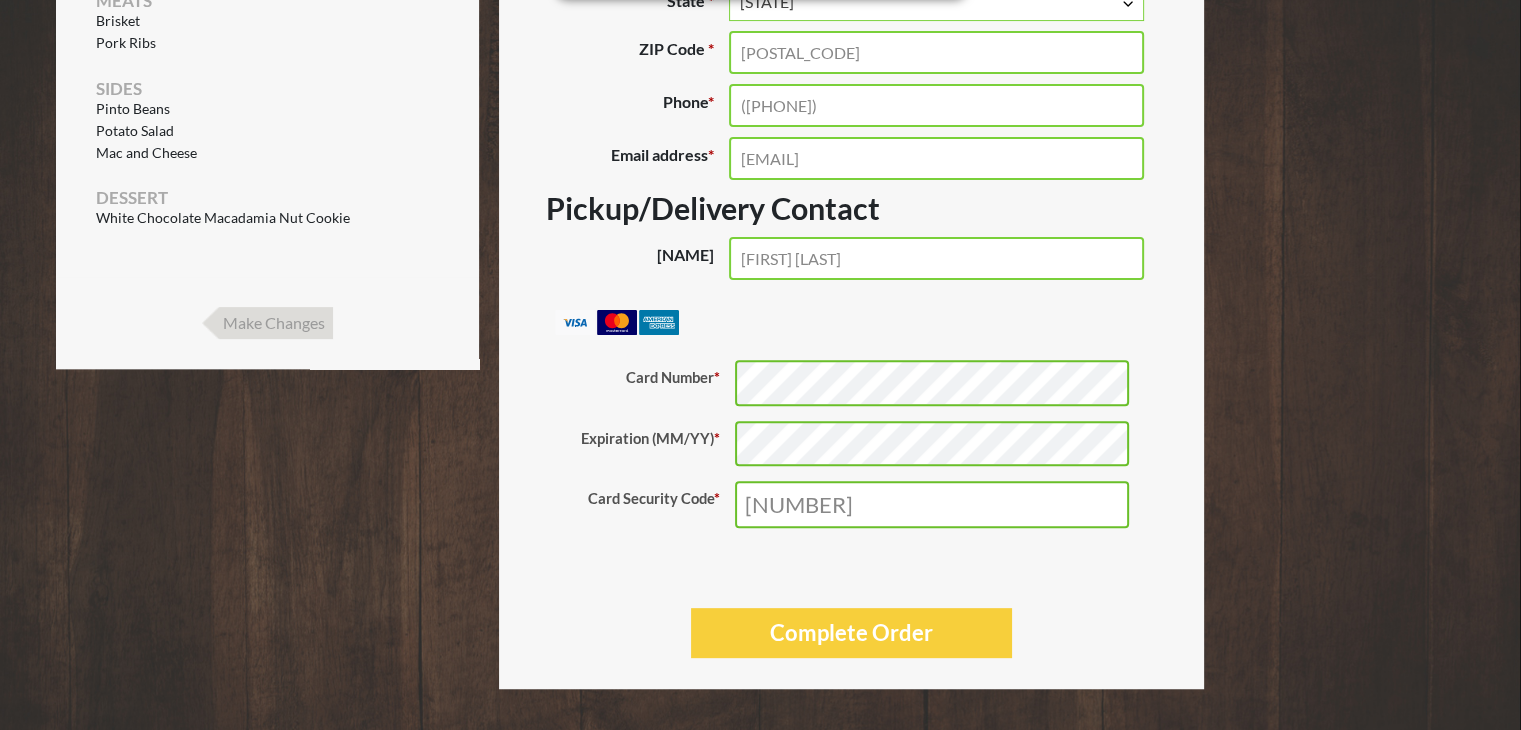 scroll, scrollTop: 640, scrollLeft: 0, axis: vertical 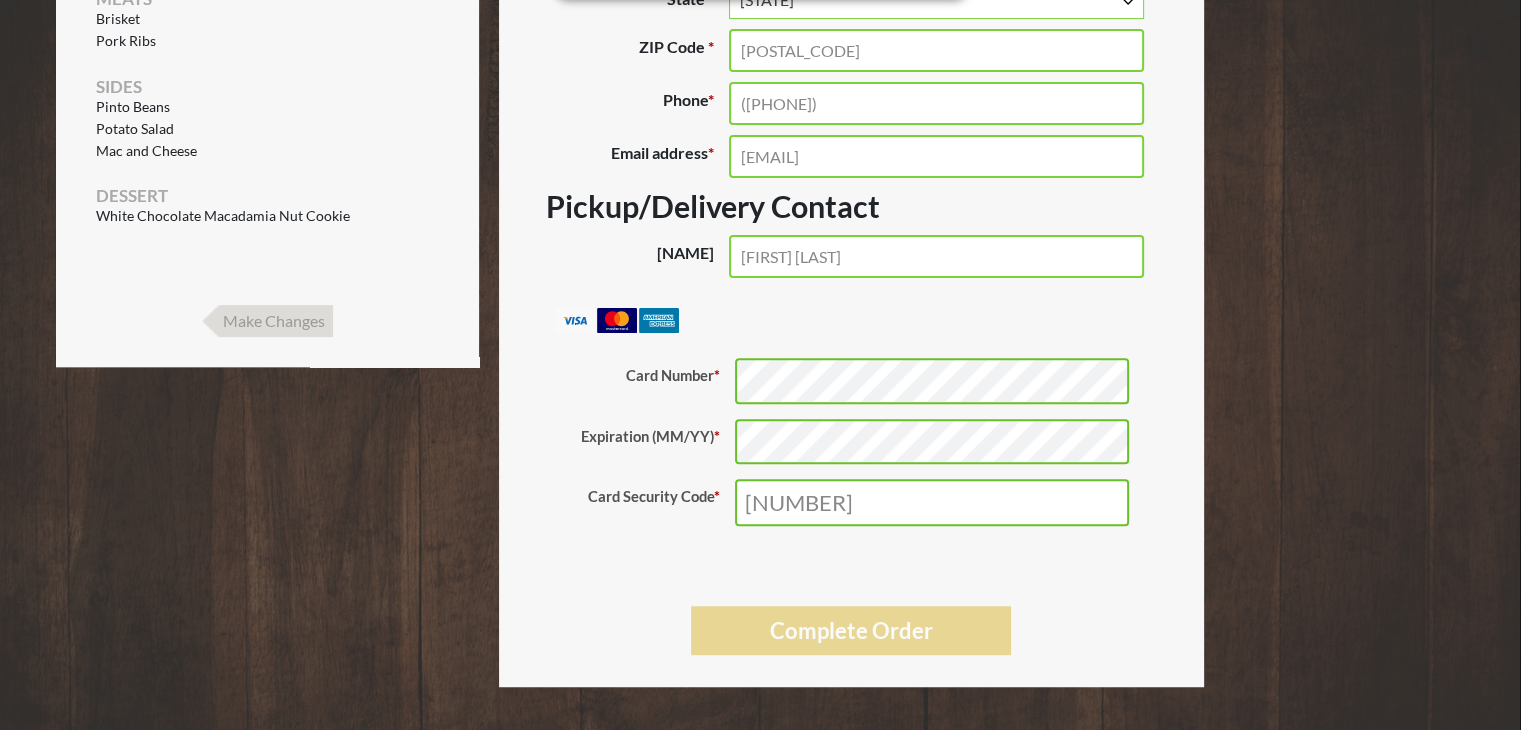 click on "Complete Order" at bounding box center (851, 630) 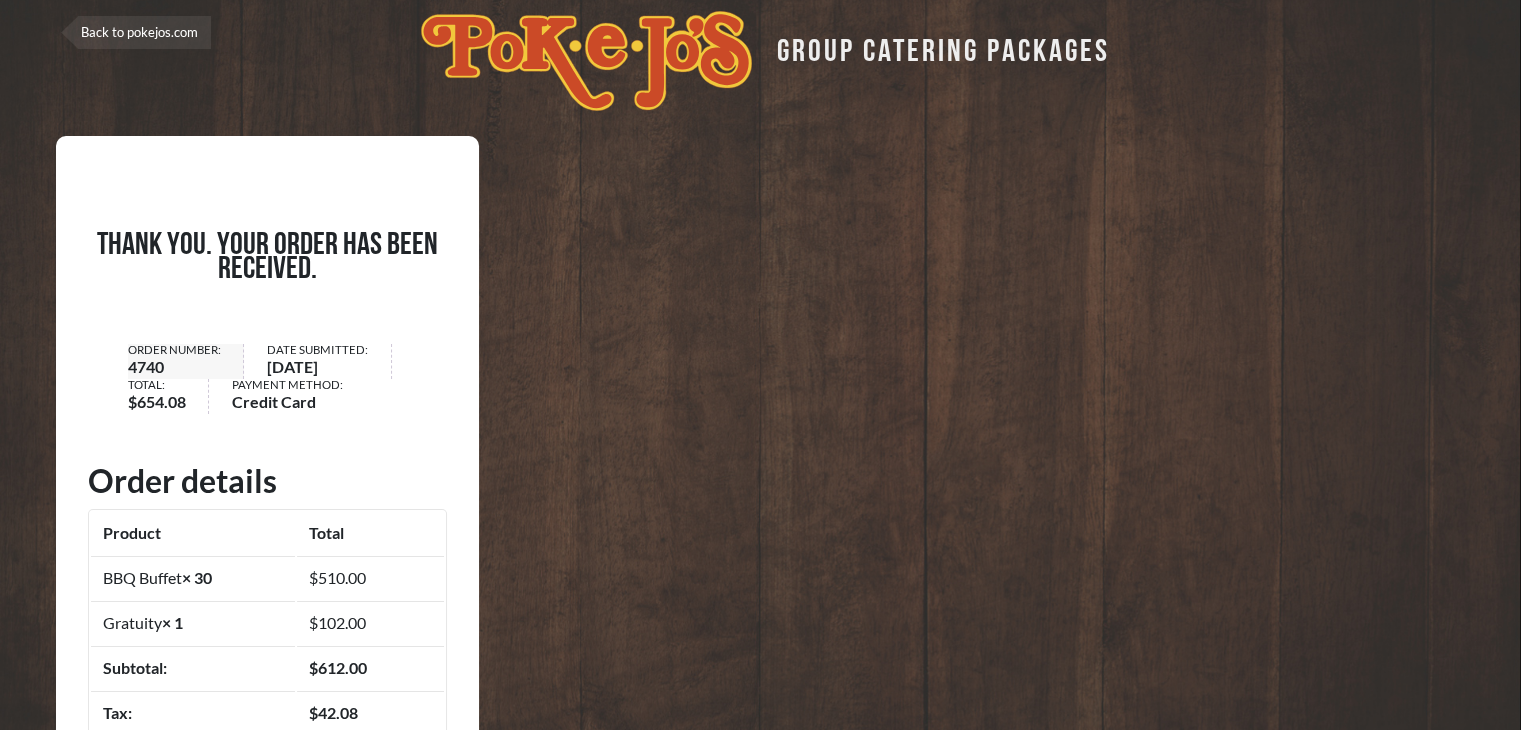 scroll, scrollTop: 0, scrollLeft: 0, axis: both 